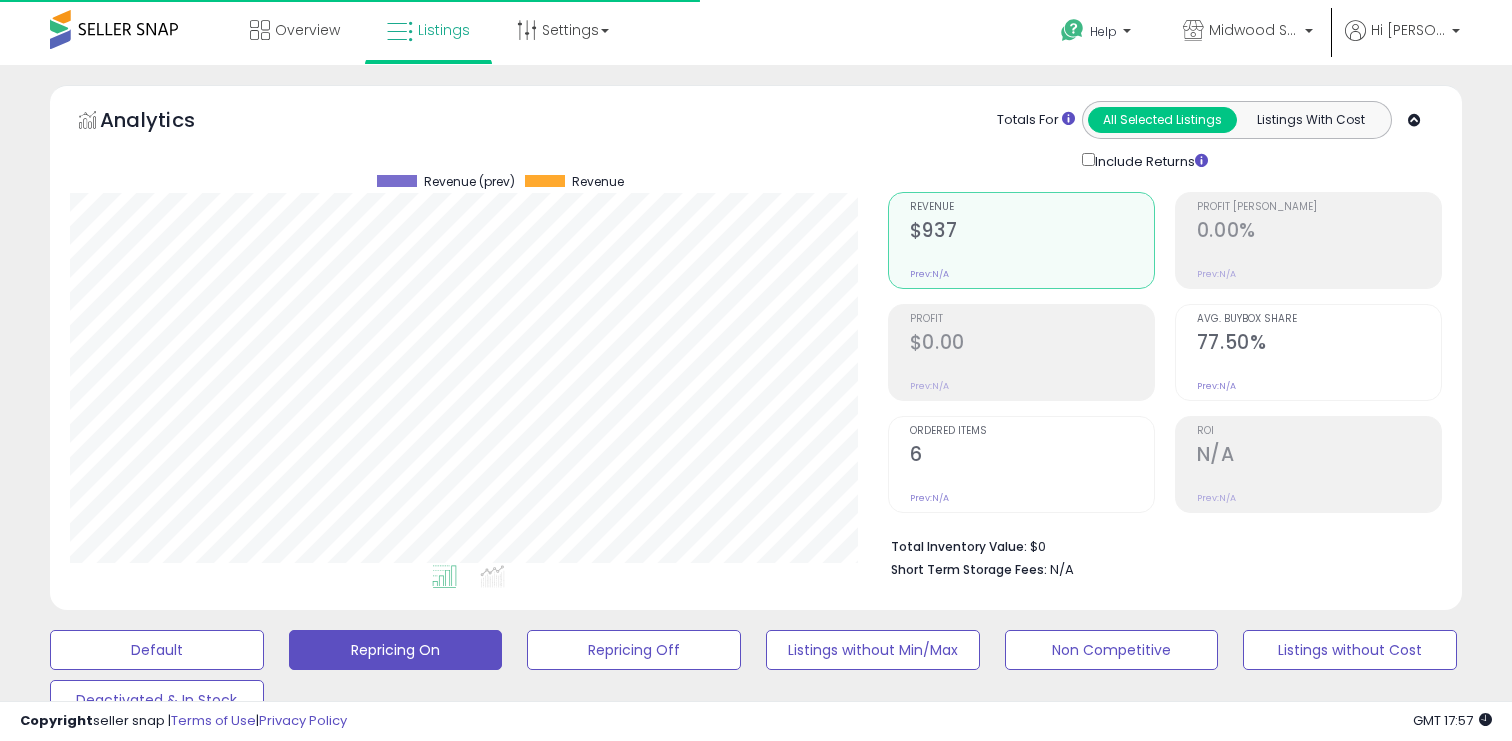 scroll, scrollTop: 493, scrollLeft: 0, axis: vertical 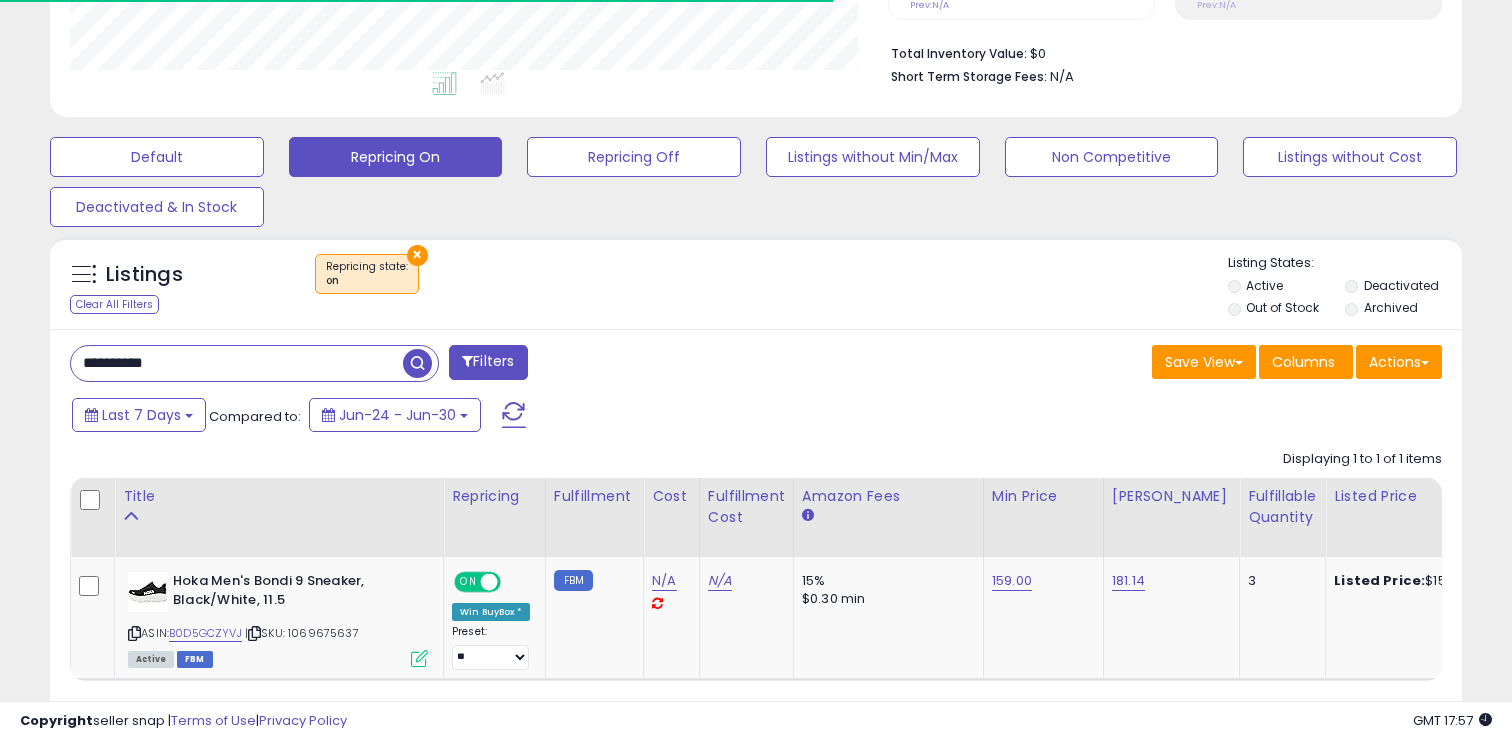 click on "**********" at bounding box center (756, 544) 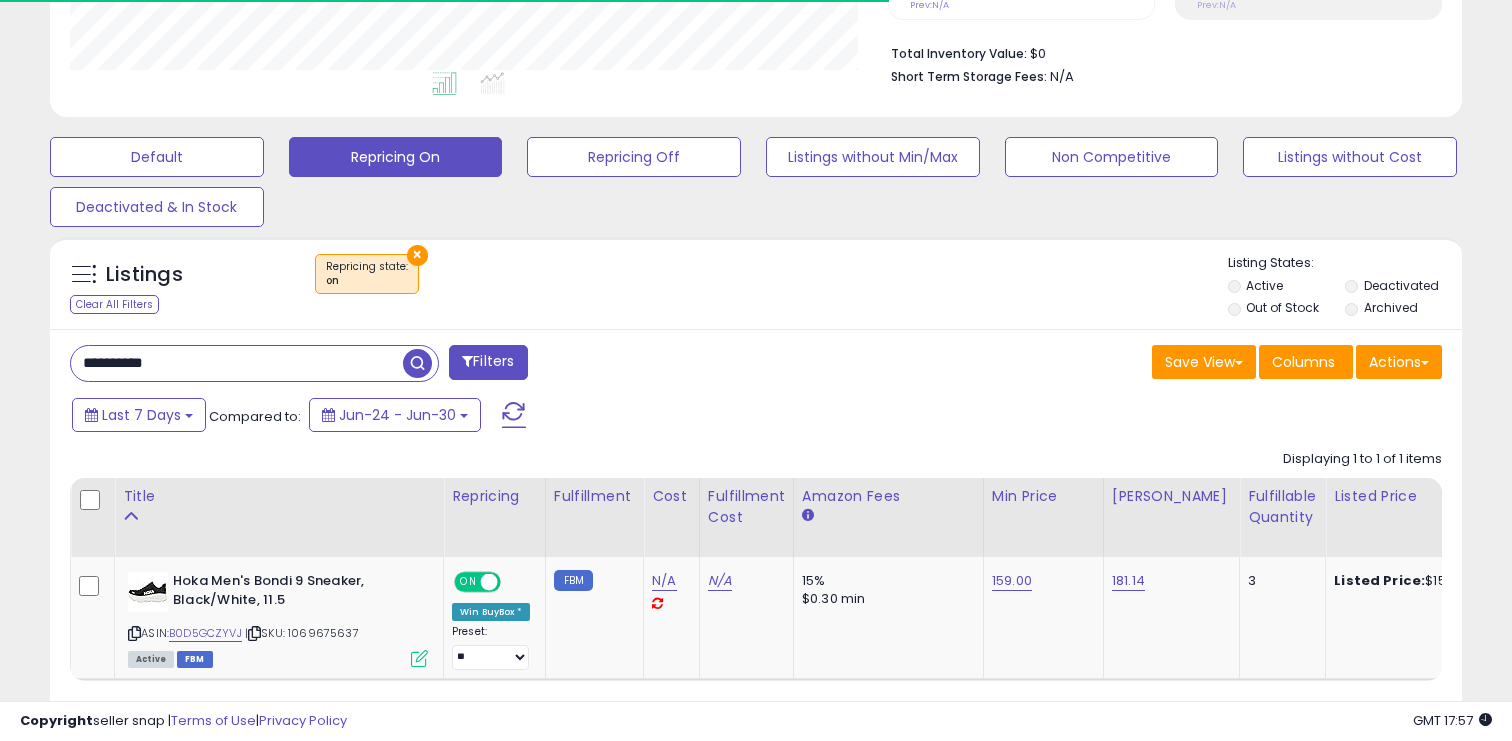 click on "**********" at bounding box center [237, 363] 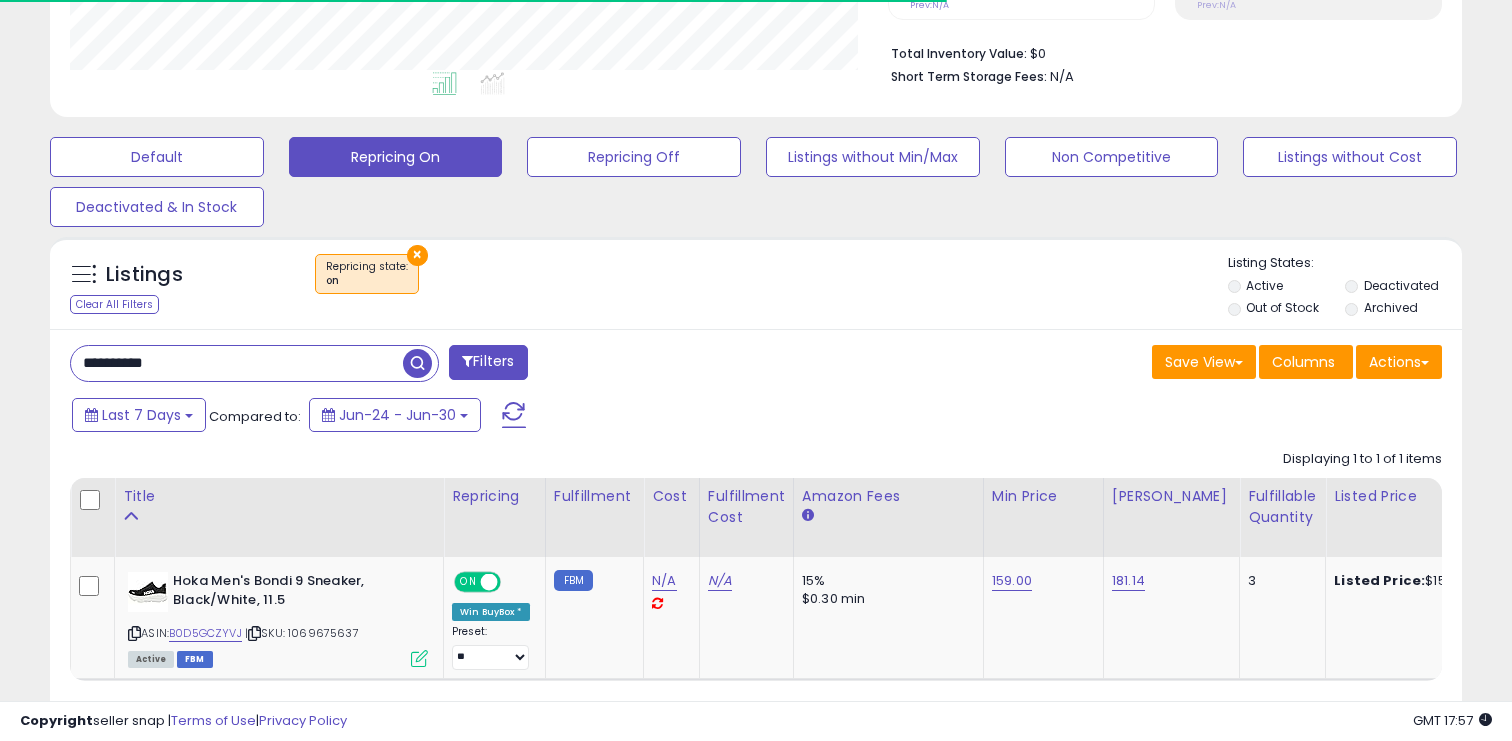 paste 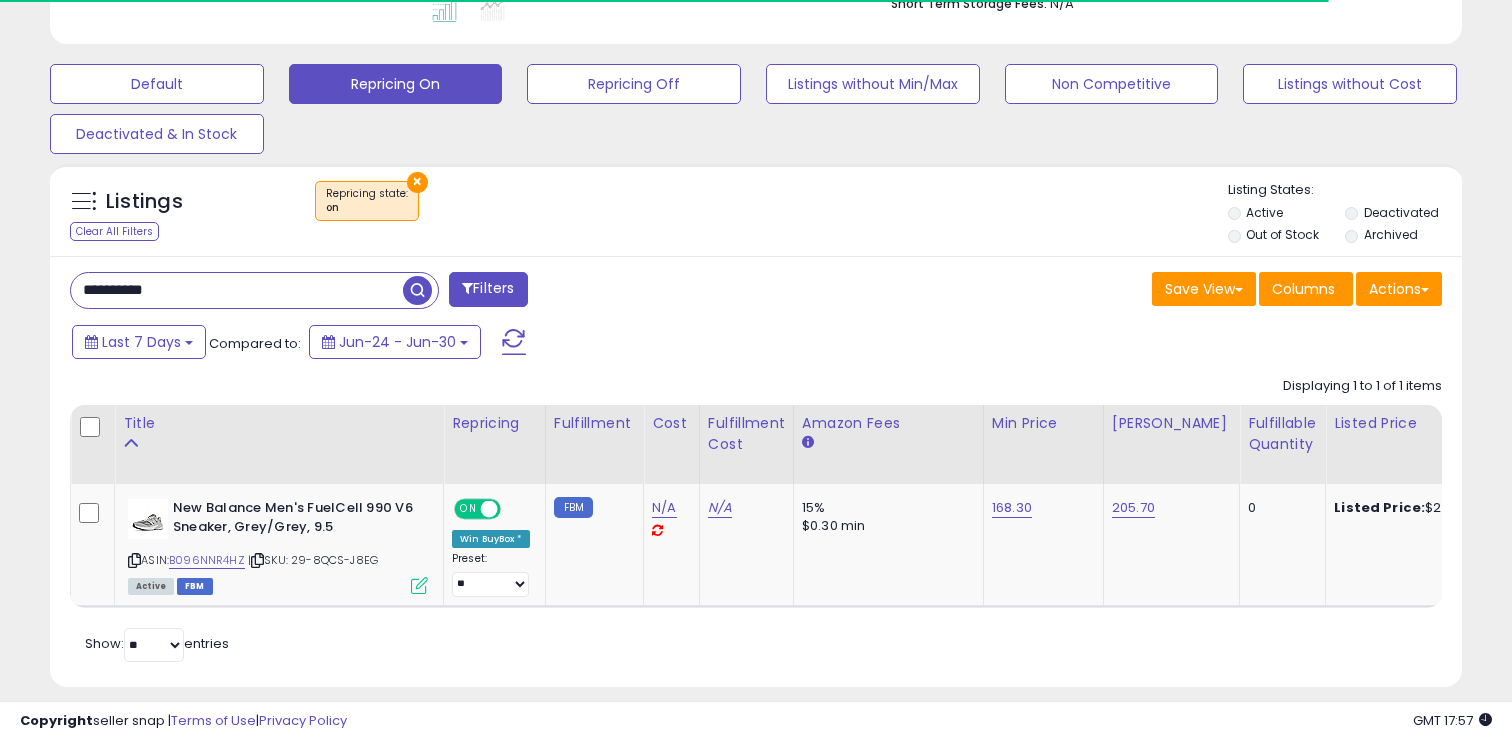 scroll, scrollTop: 587, scrollLeft: 0, axis: vertical 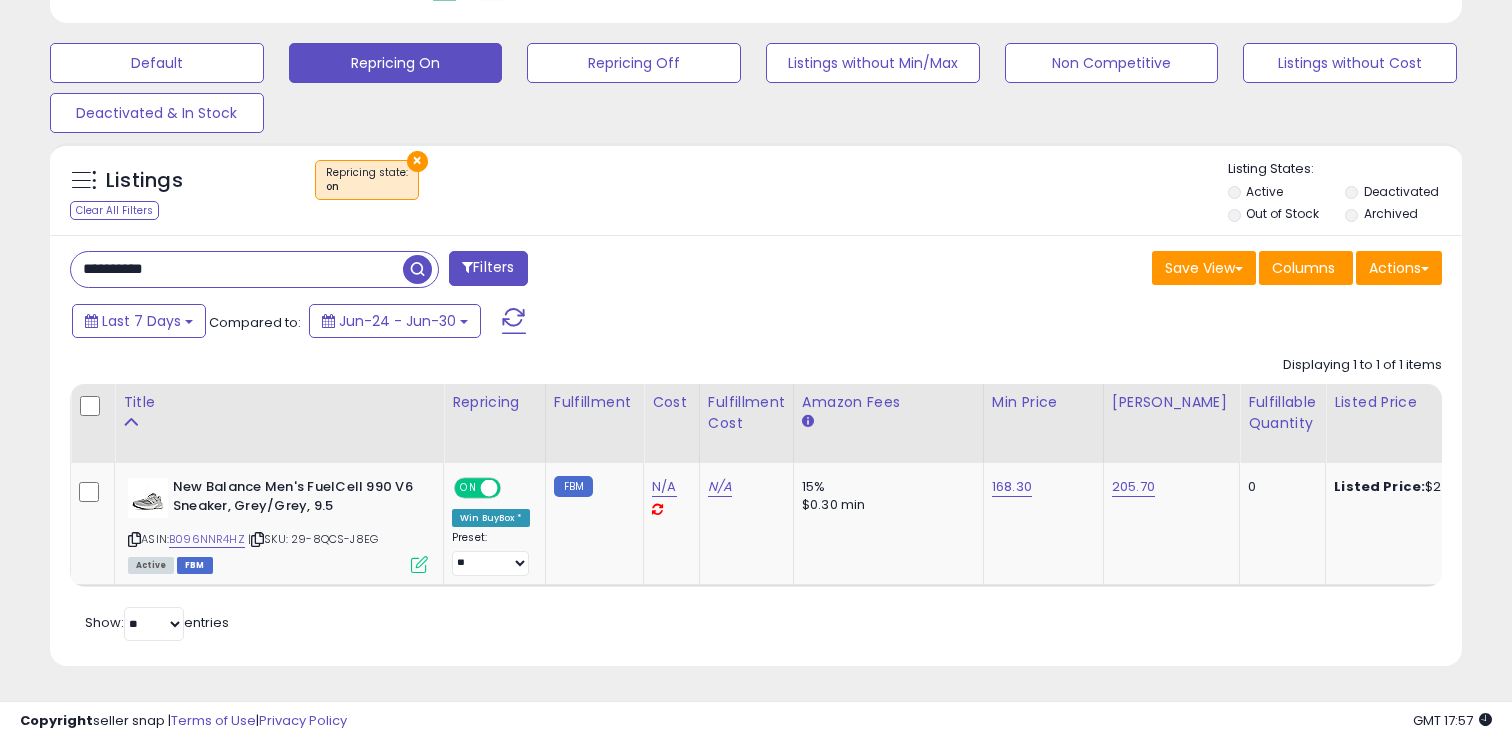 click on "**********" at bounding box center [405, 271] 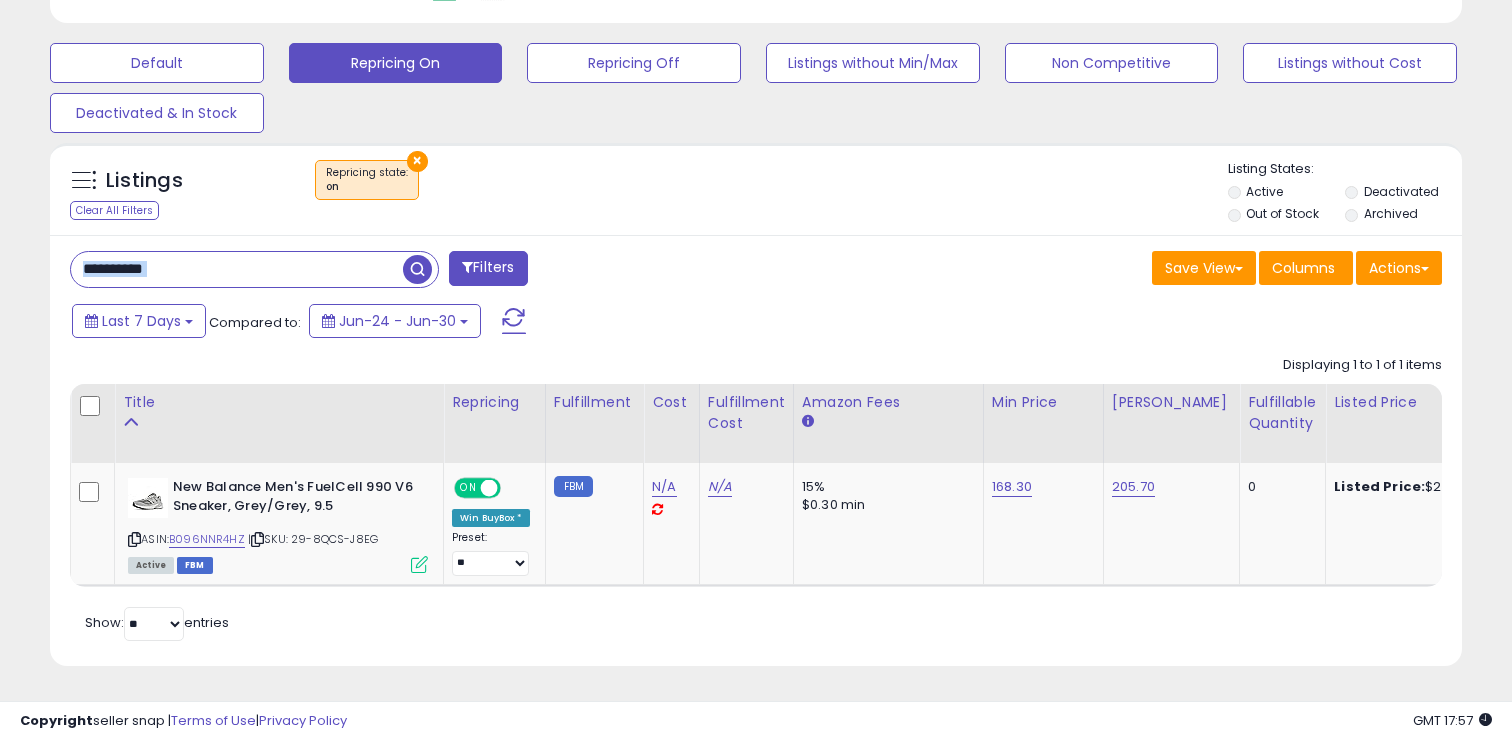 click on "**********" at bounding box center (405, 271) 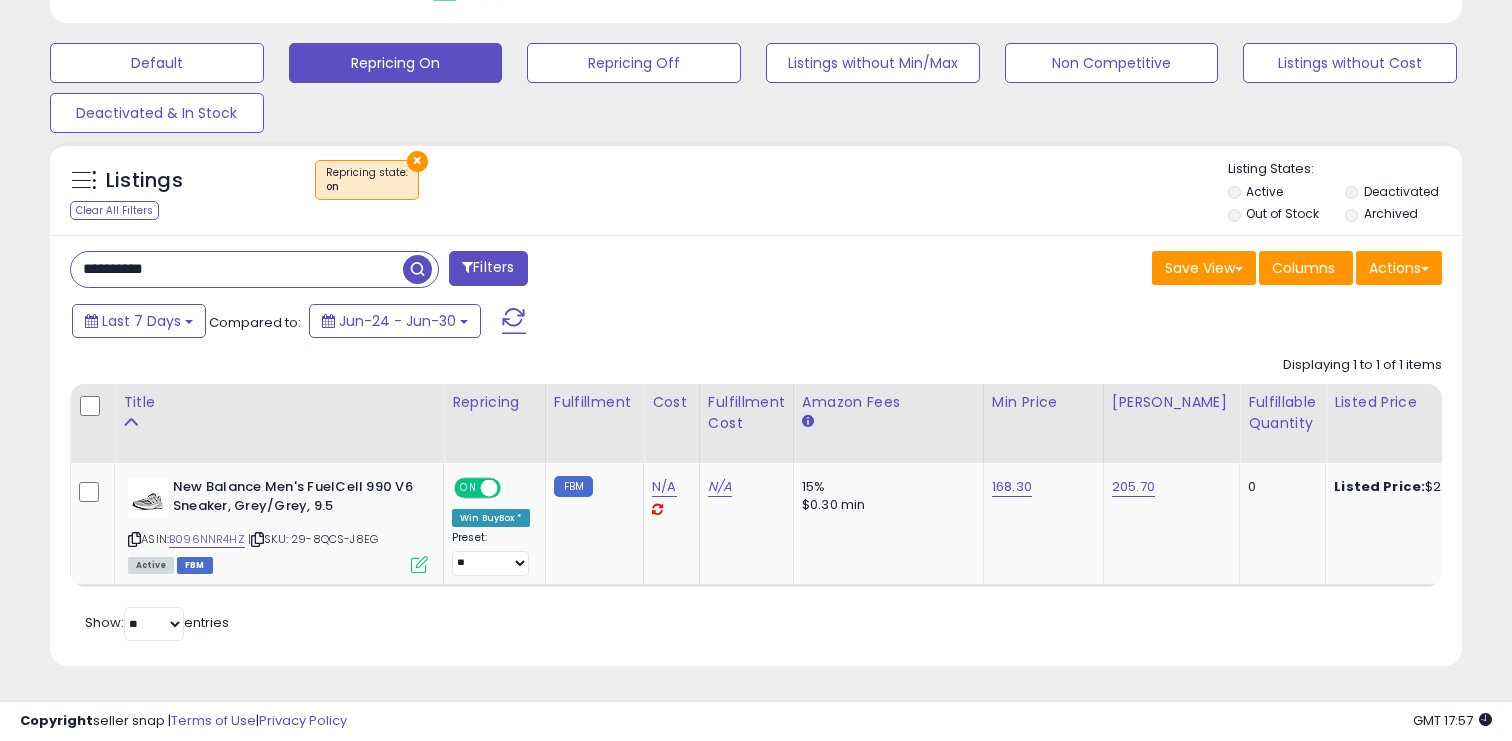 click on "**********" at bounding box center [237, 269] 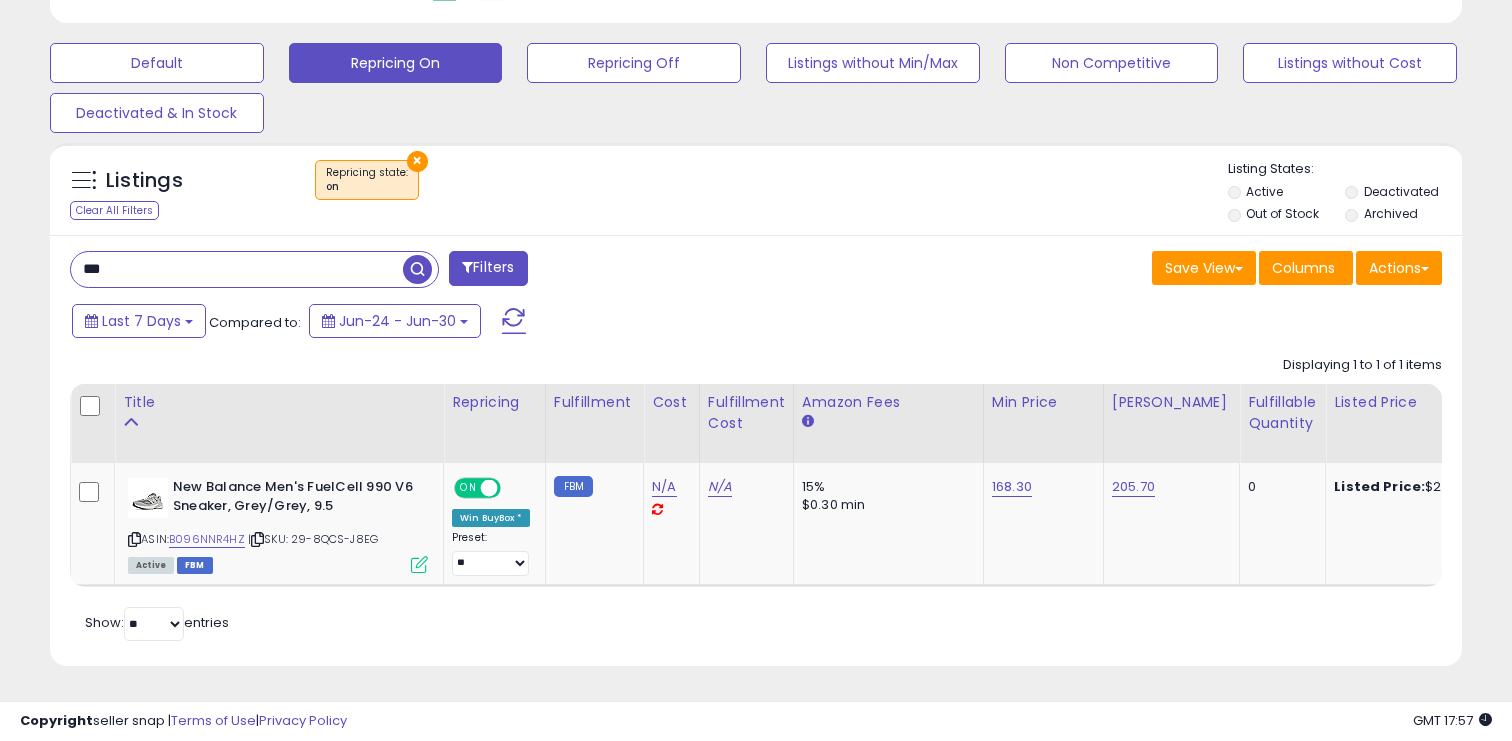 type on "***" 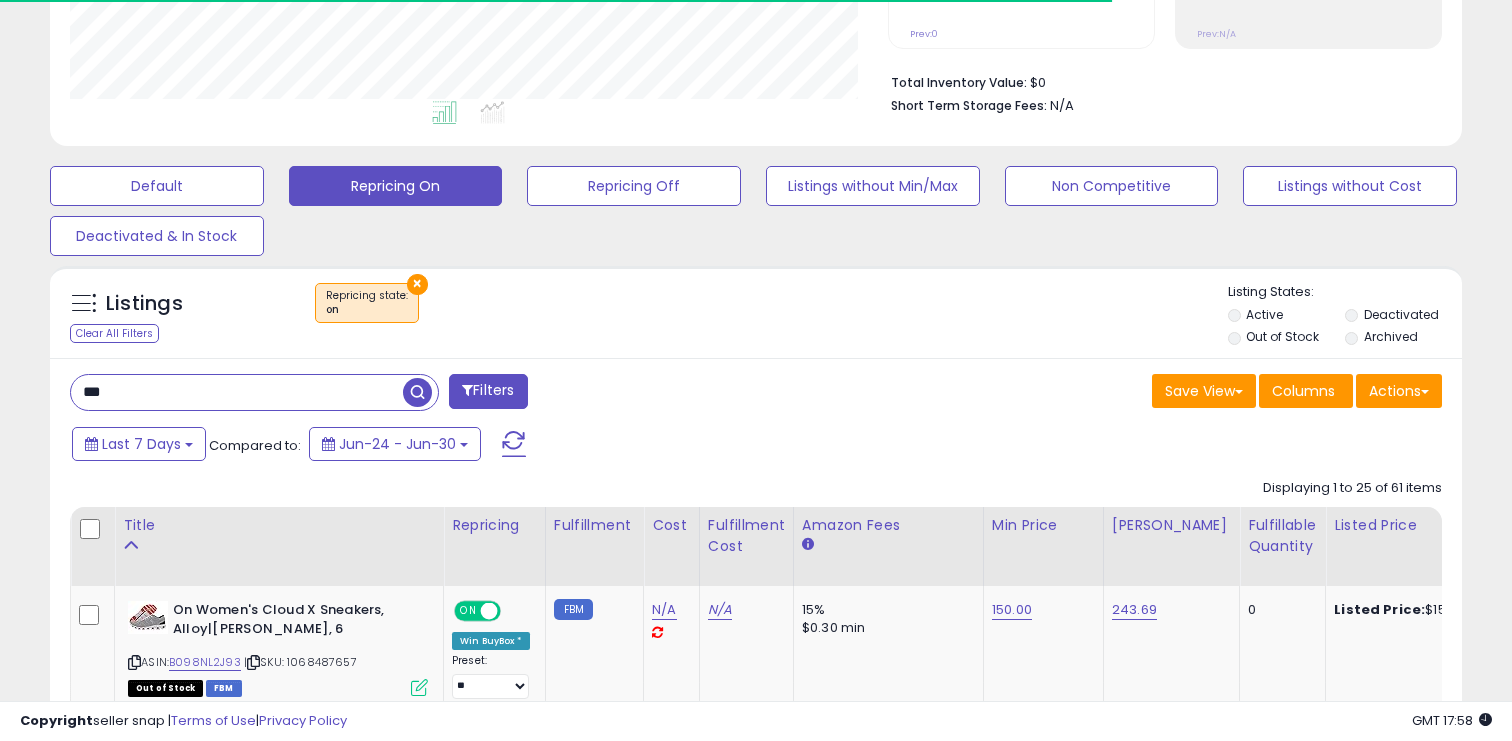 scroll, scrollTop: 733, scrollLeft: 0, axis: vertical 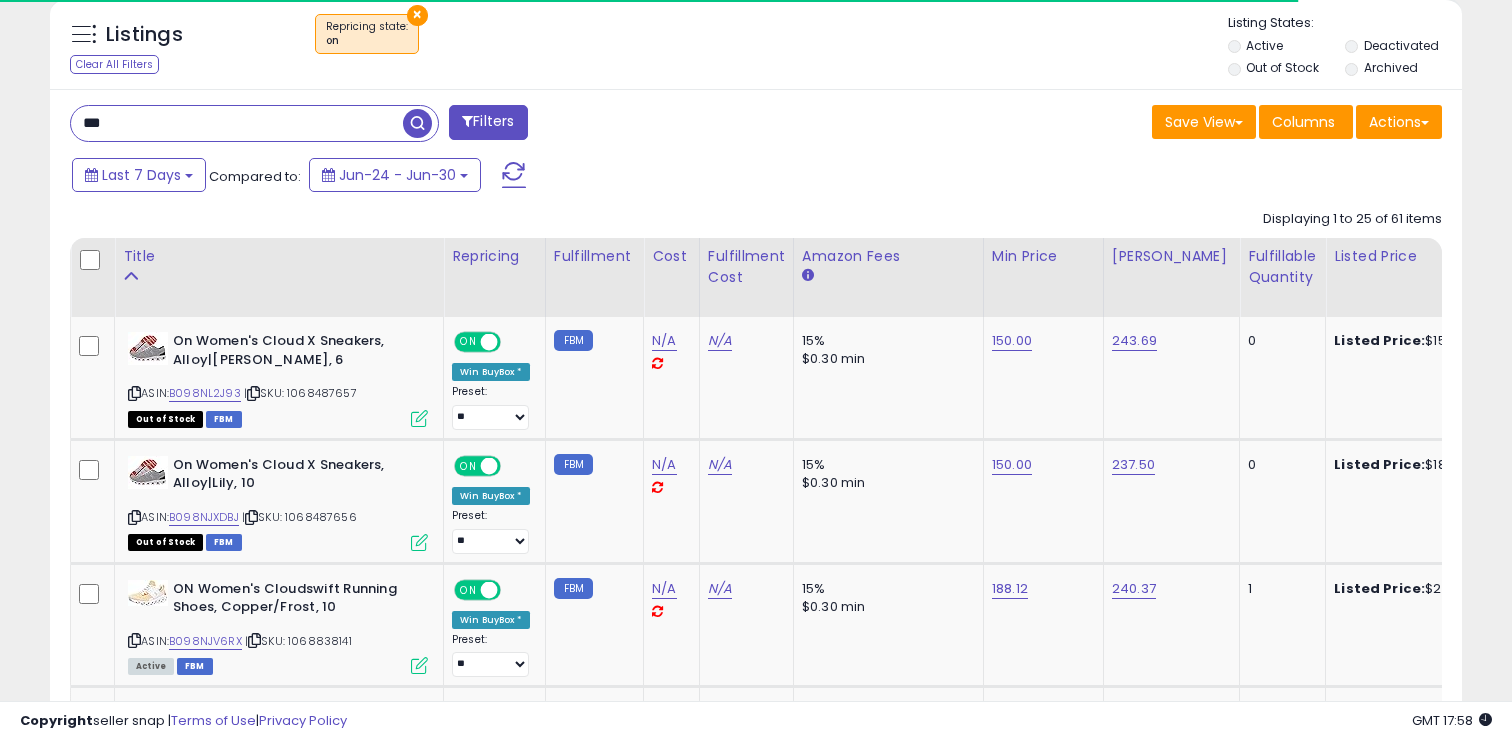 click on "Active" at bounding box center [1285, 48] 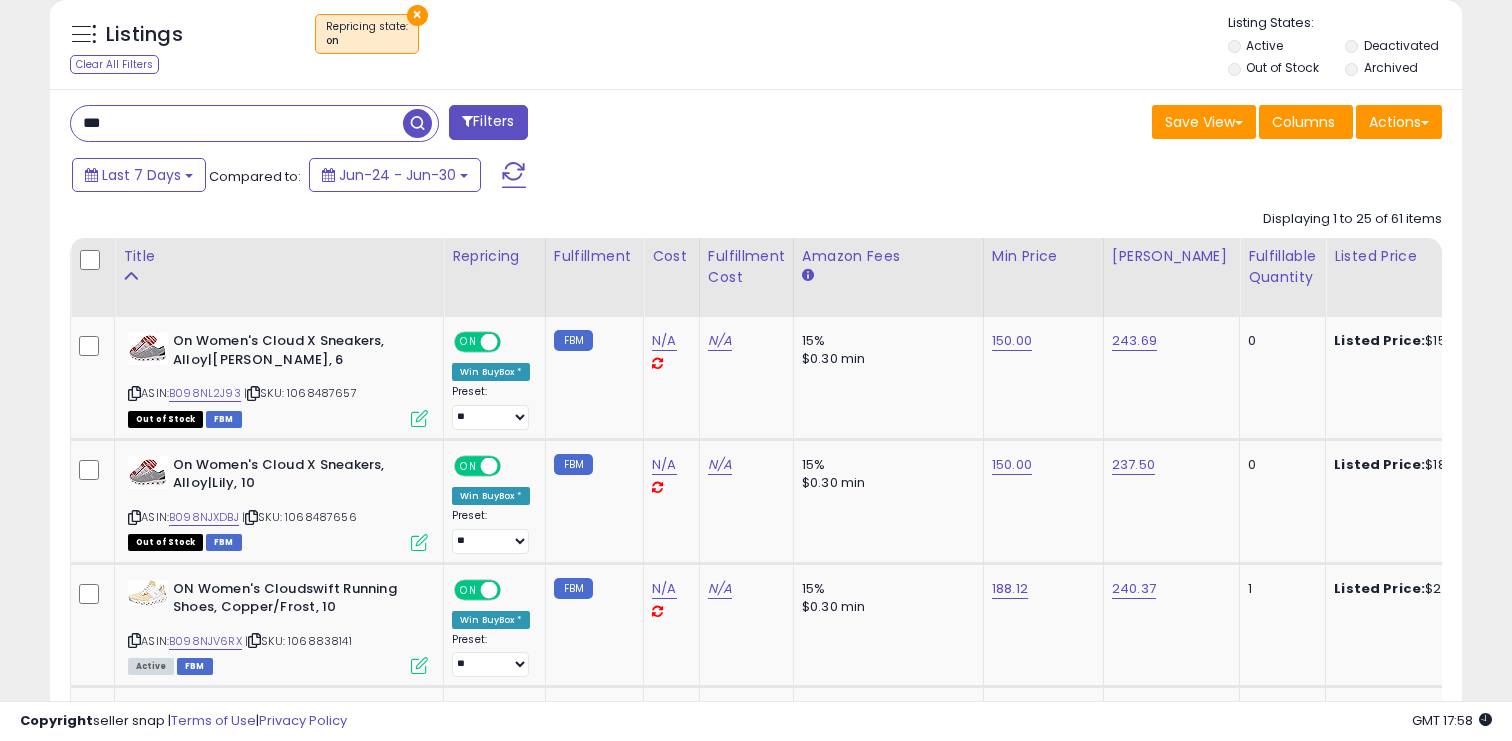 scroll, scrollTop: 999590, scrollLeft: 999182, axis: both 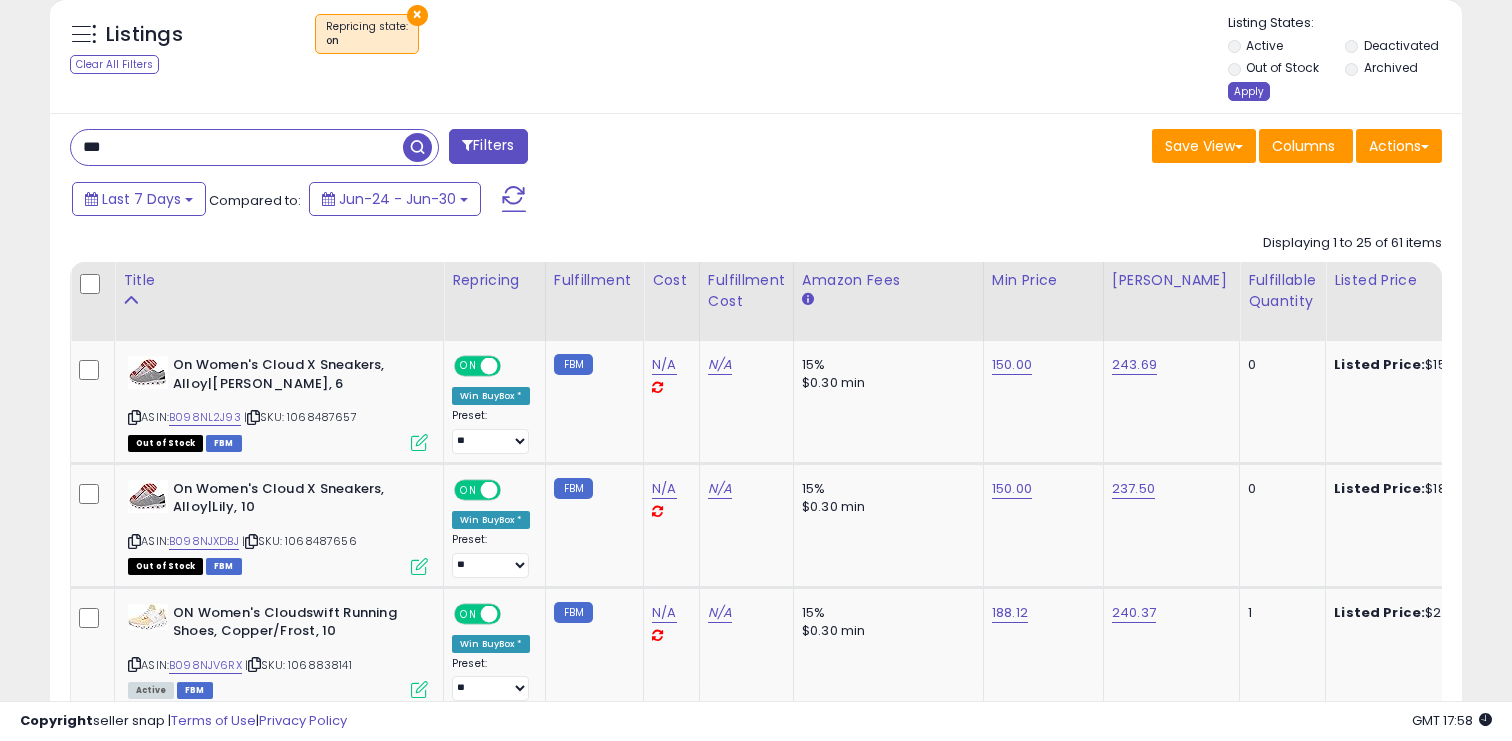 click on "Apply" at bounding box center (1249, 91) 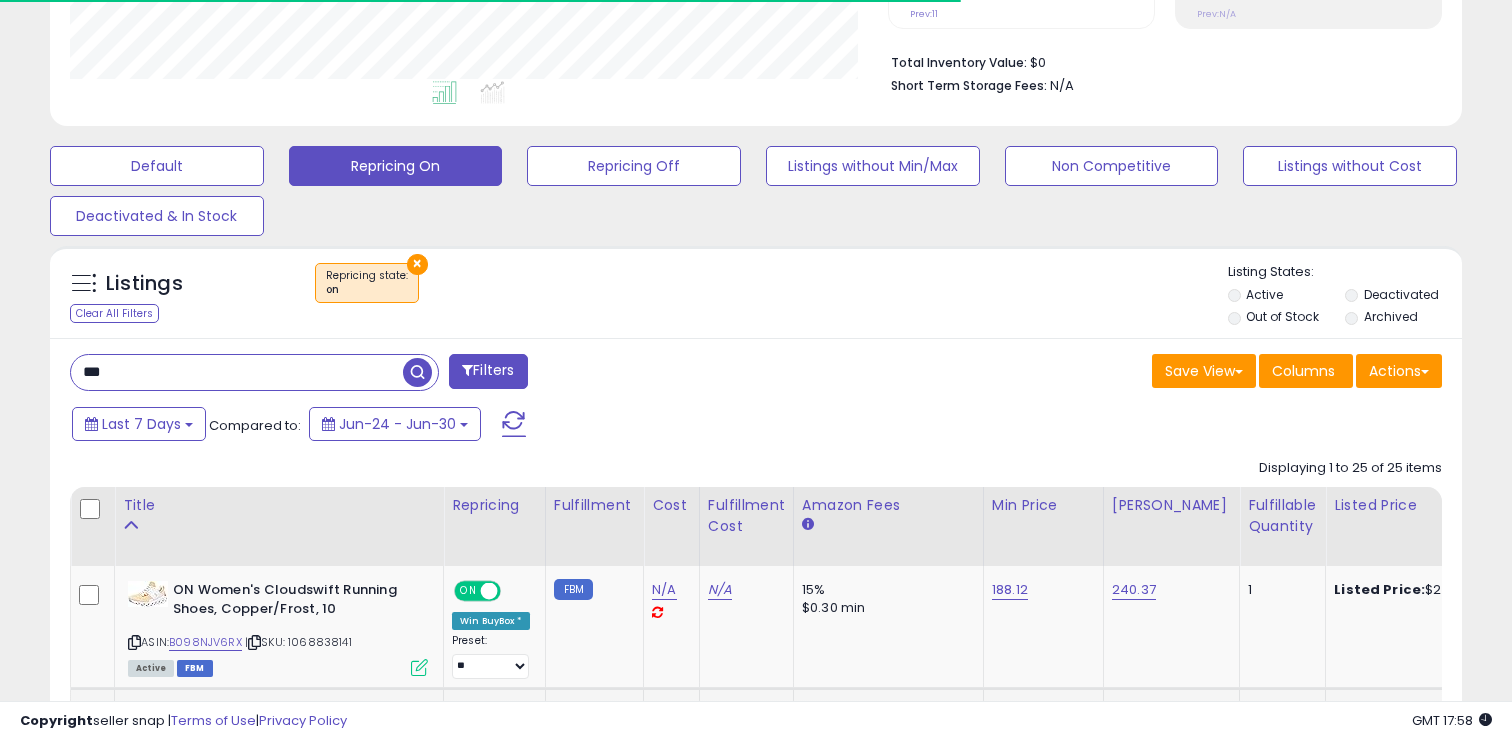 scroll, scrollTop: 733, scrollLeft: 0, axis: vertical 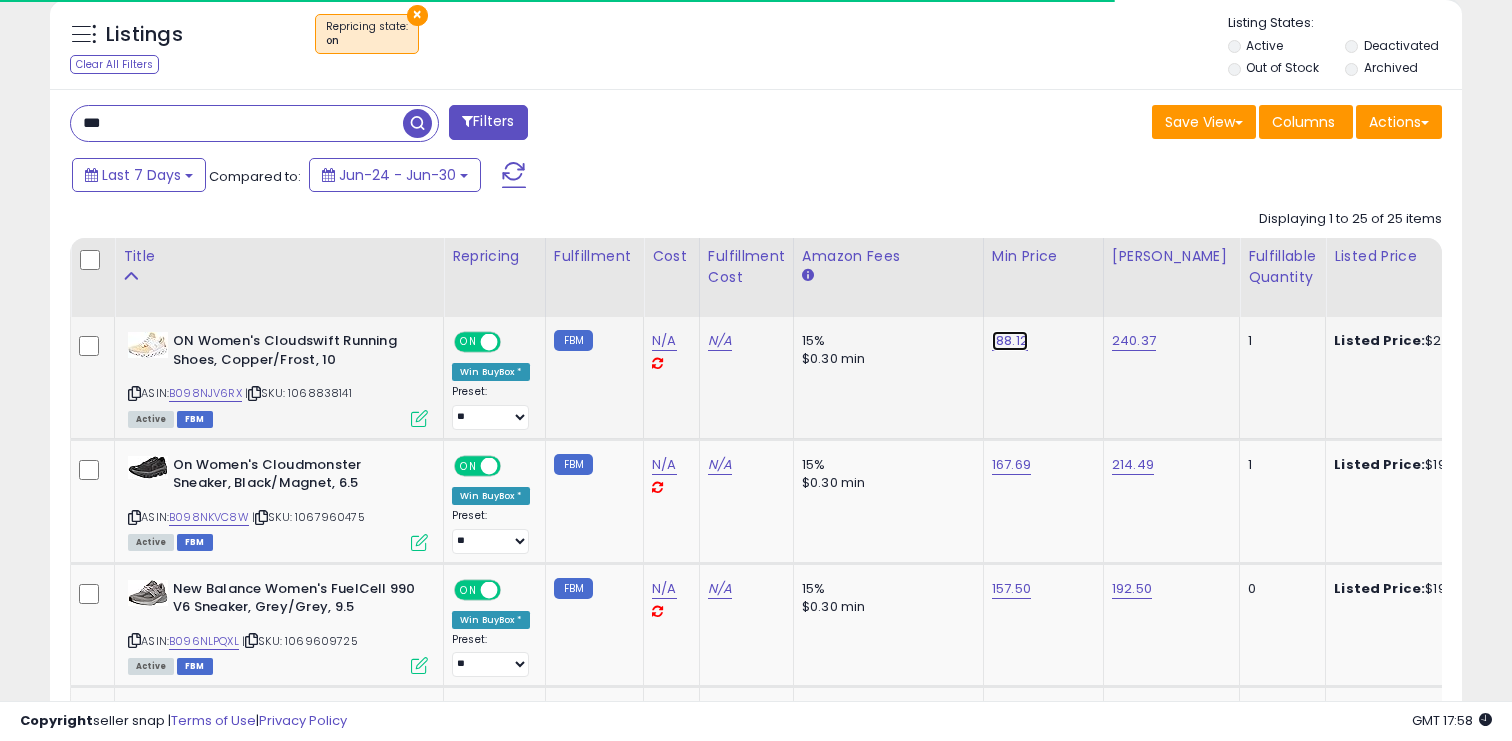 click on "188.12" at bounding box center [1010, 341] 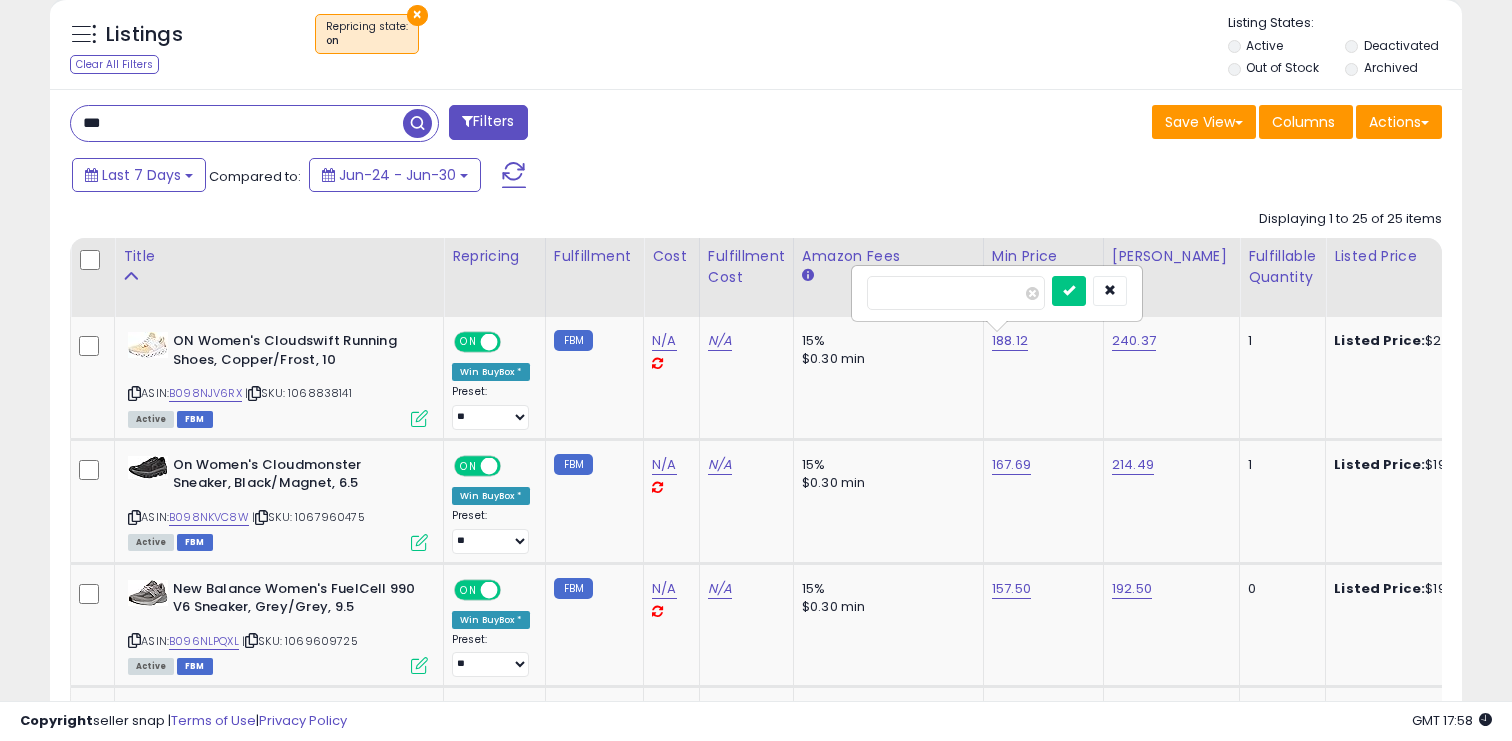 scroll, scrollTop: 999590, scrollLeft: 999182, axis: both 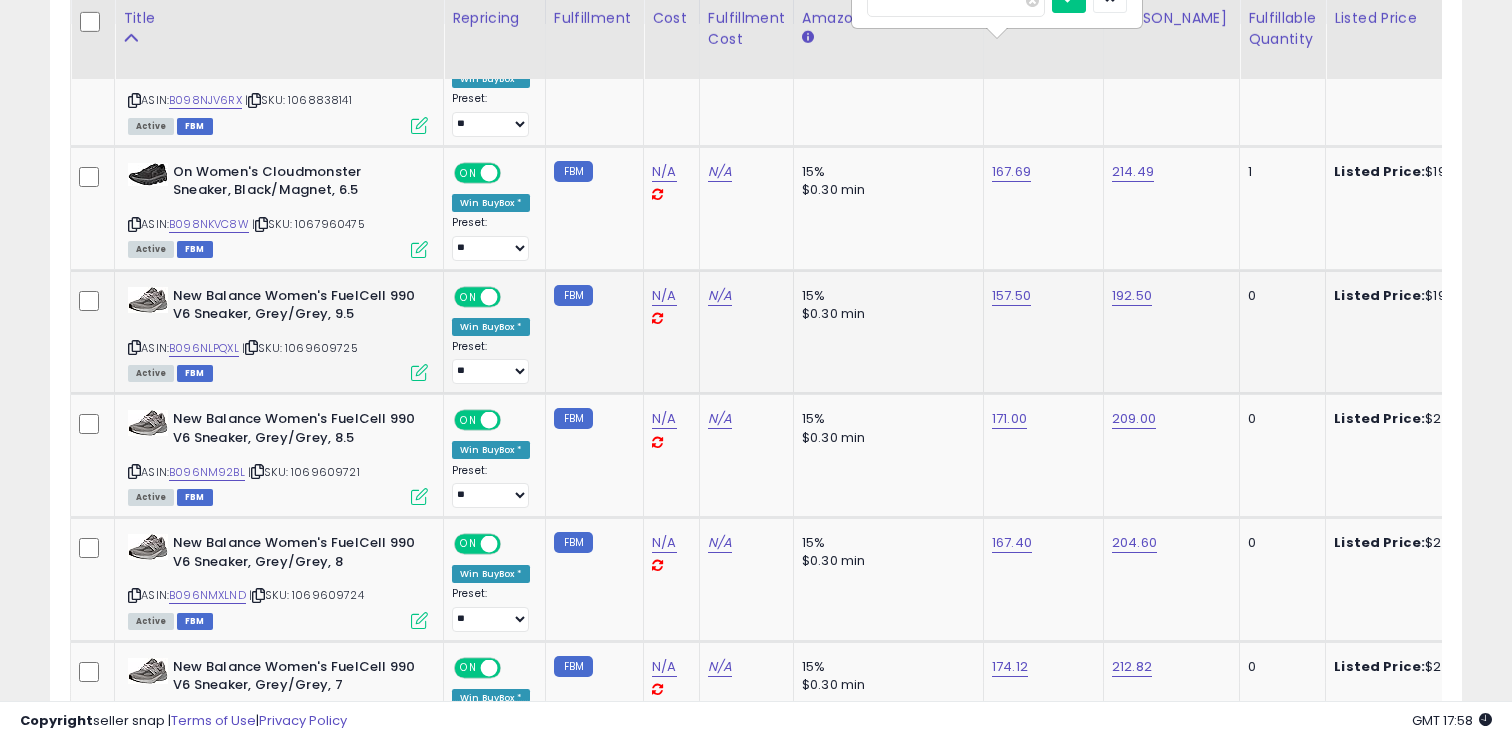 click on "157.50" 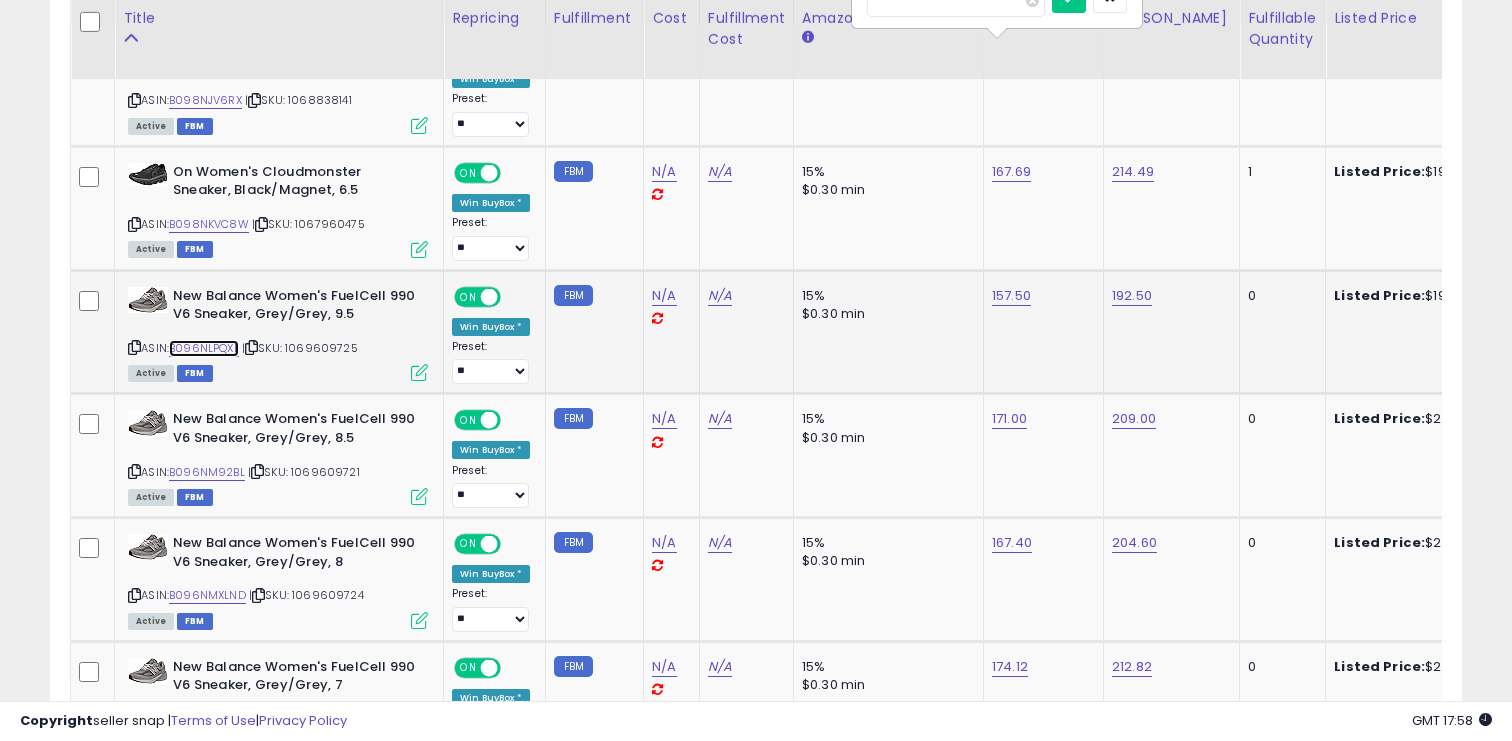 click on "B096NLPQXL" at bounding box center (204, 348) 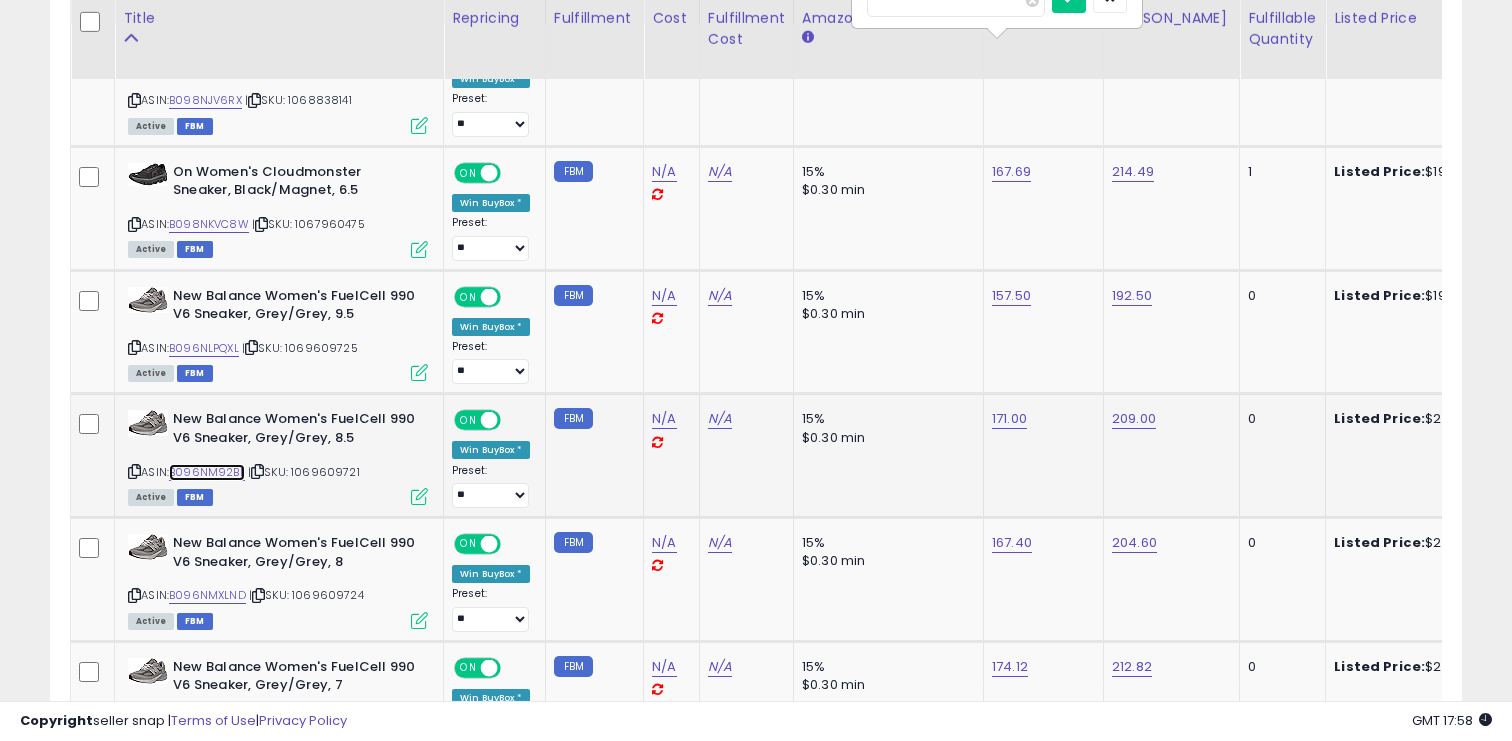 click on "B096NM92BL" at bounding box center [207, 472] 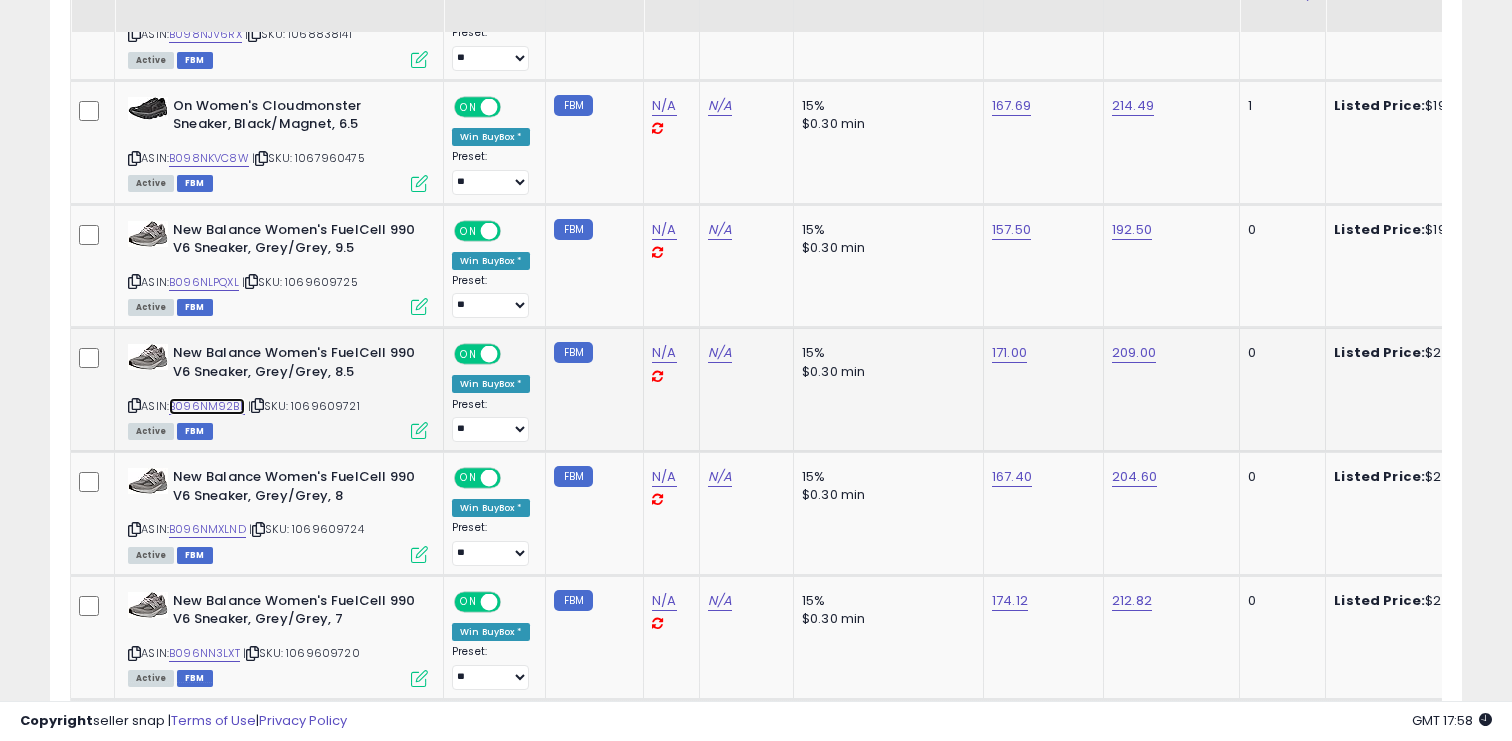 scroll, scrollTop: 1123, scrollLeft: 0, axis: vertical 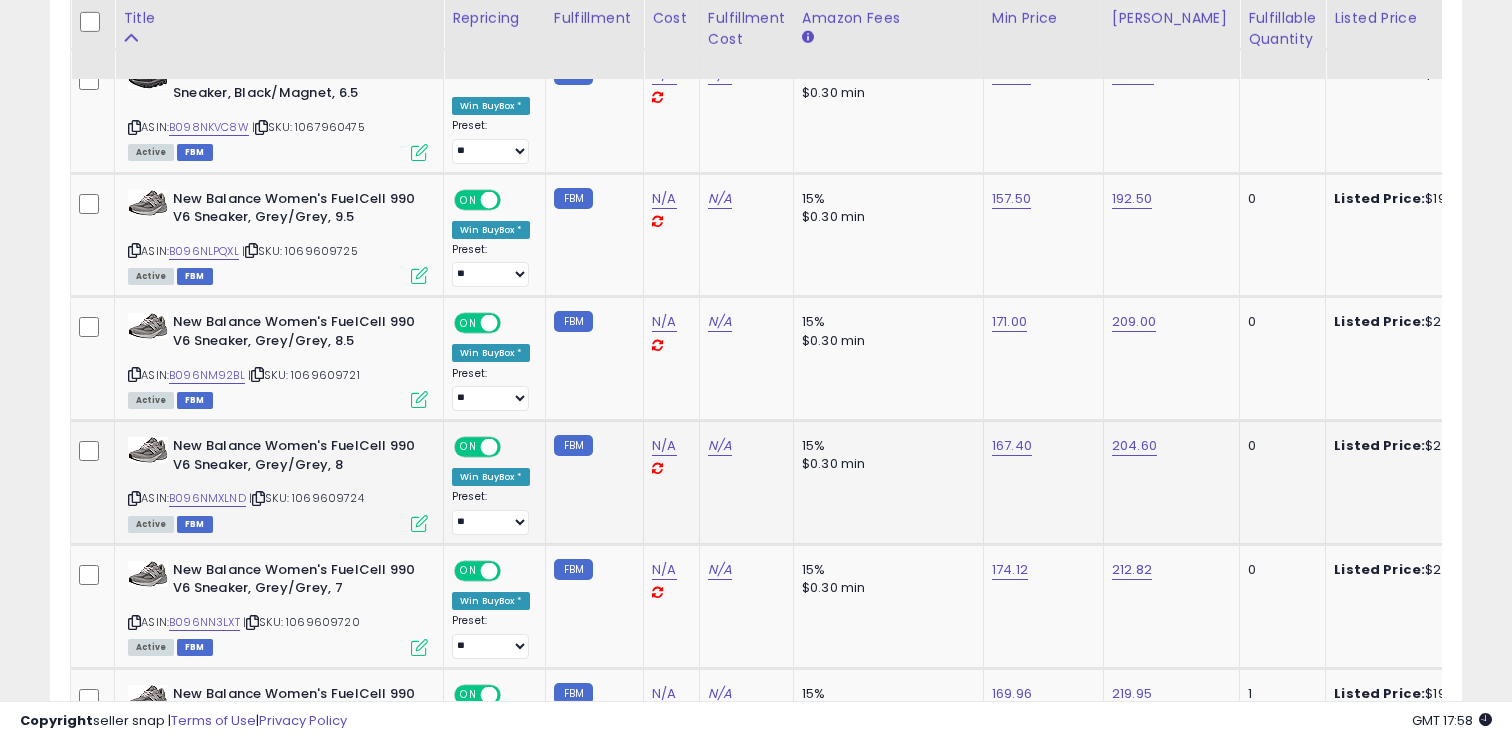 click on "ASIN:  B096NMXLND    |   SKU: 1069609724 Active FBM" at bounding box center [278, 483] 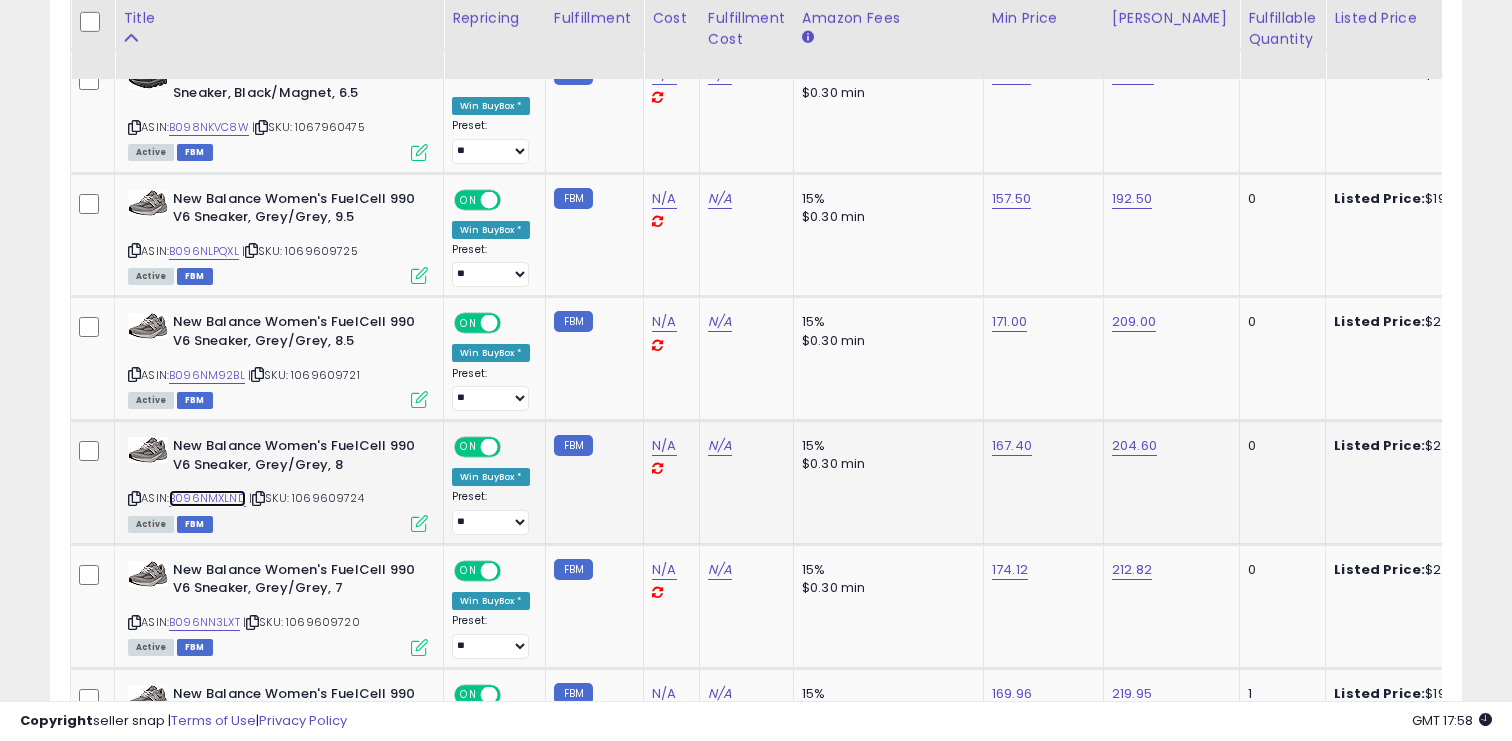 click on "B096NMXLND" at bounding box center (207, 498) 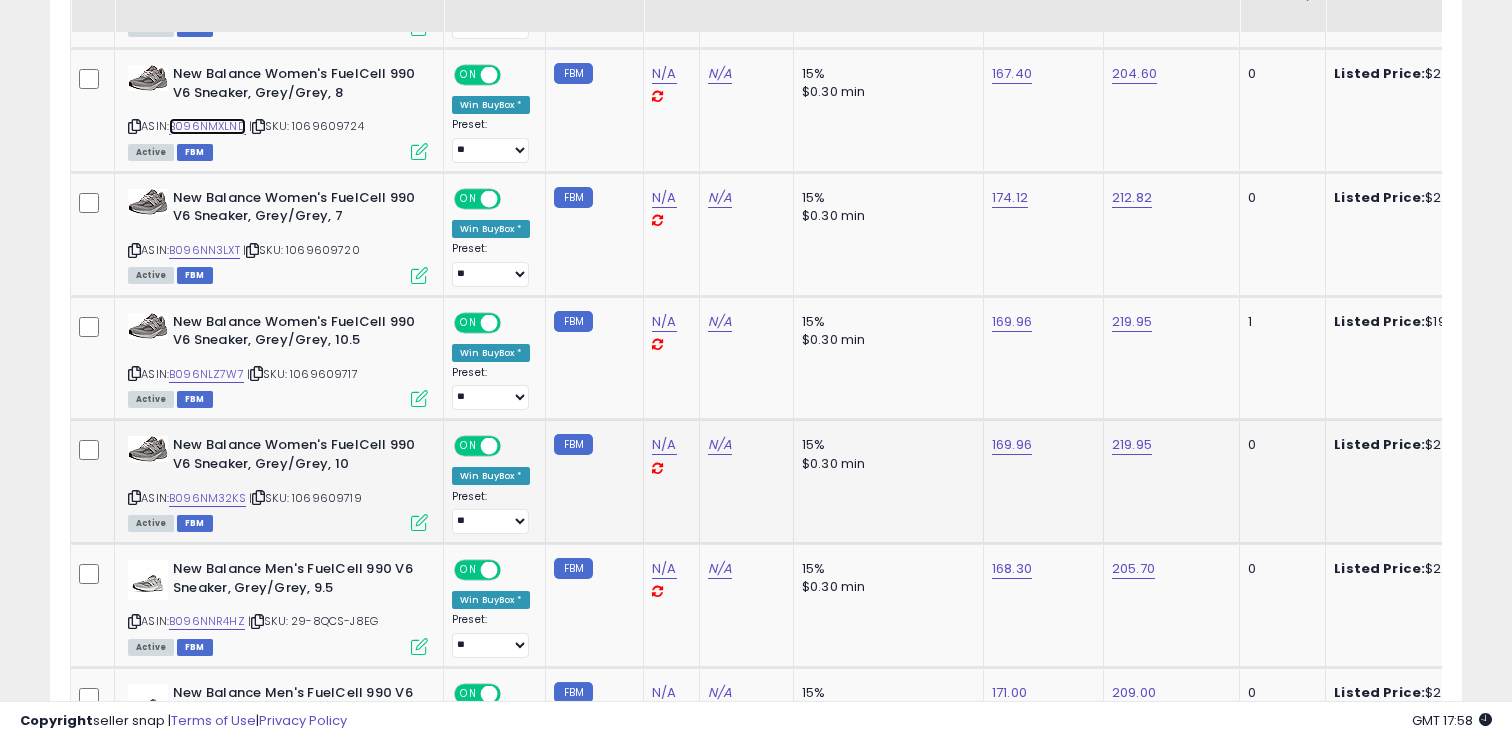 scroll, scrollTop: 1523, scrollLeft: 0, axis: vertical 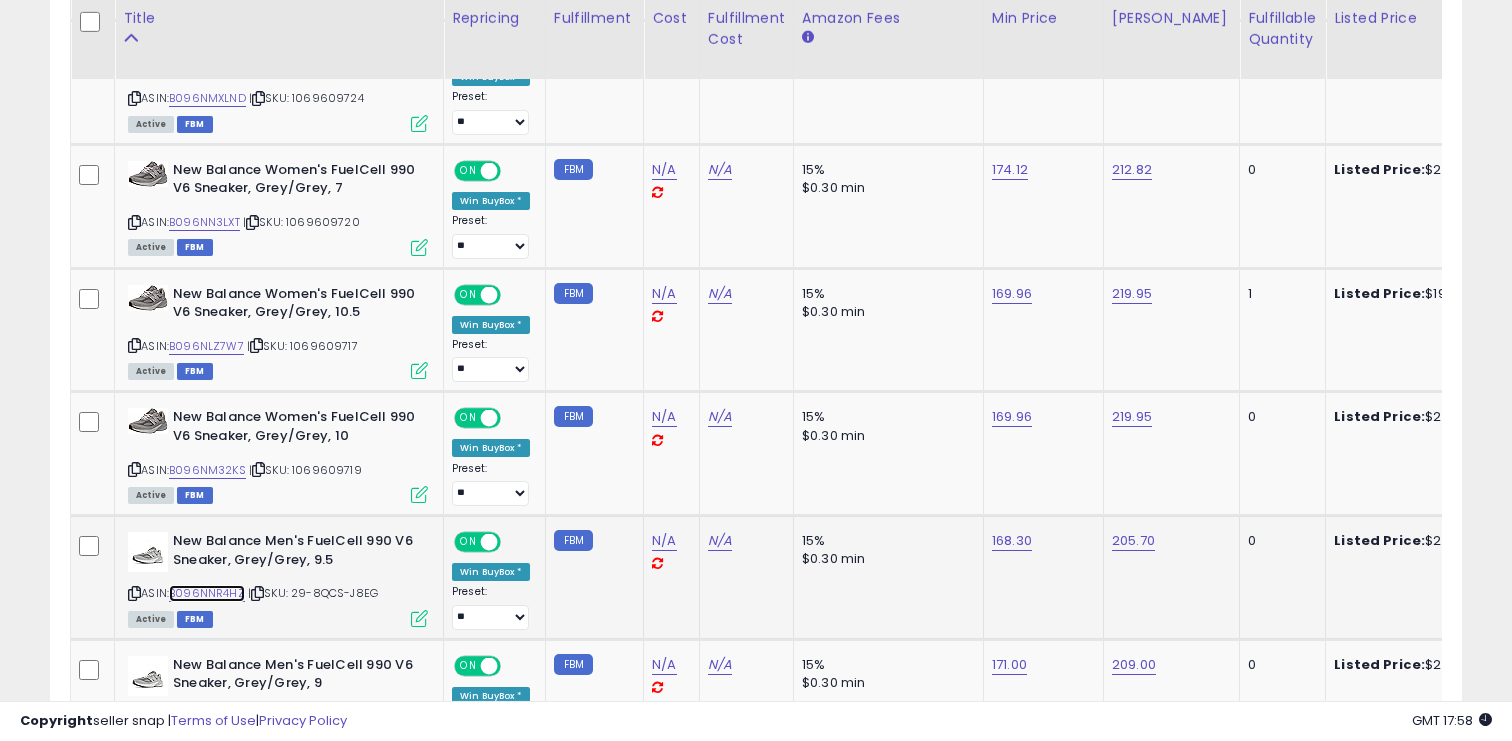 click on "B096NNR4HZ" at bounding box center (207, 593) 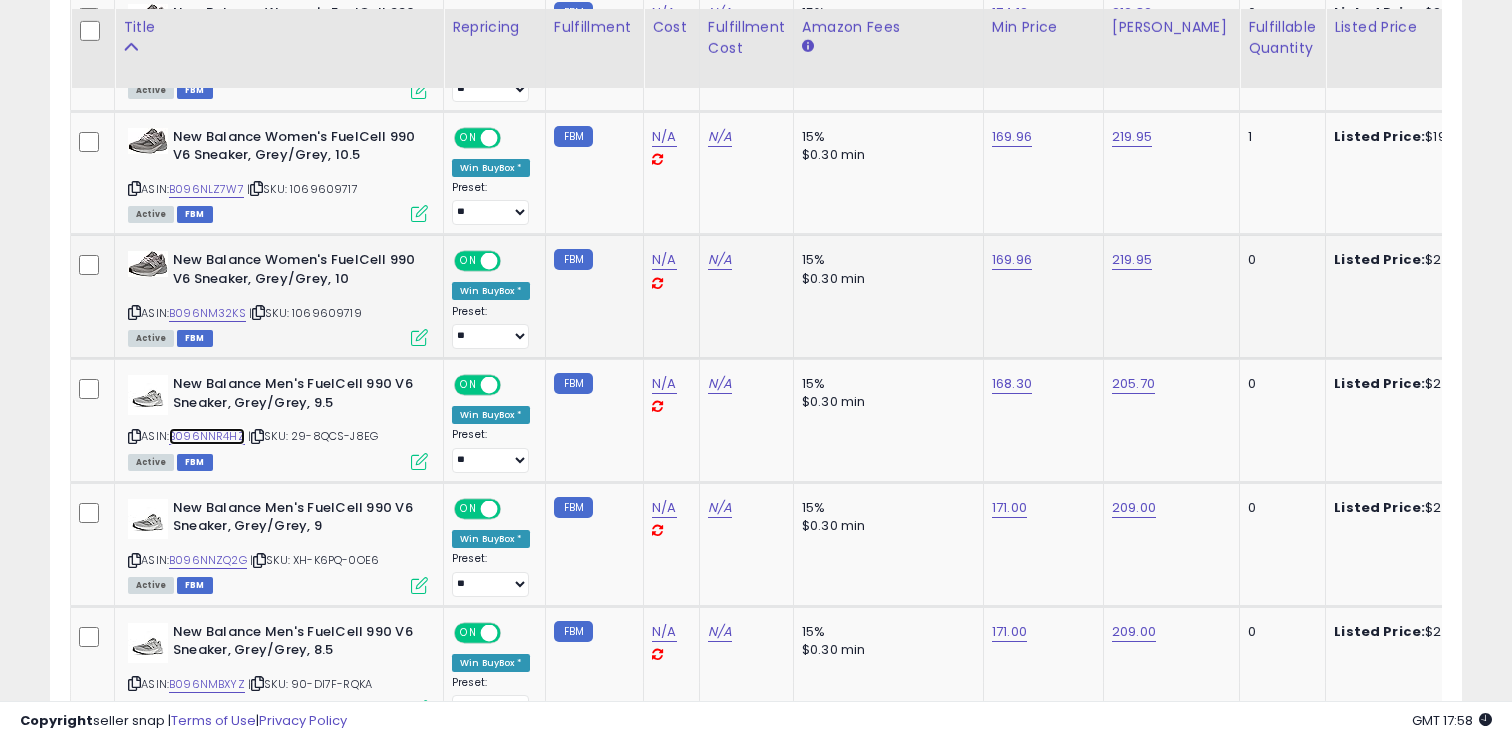 scroll, scrollTop: 1689, scrollLeft: 0, axis: vertical 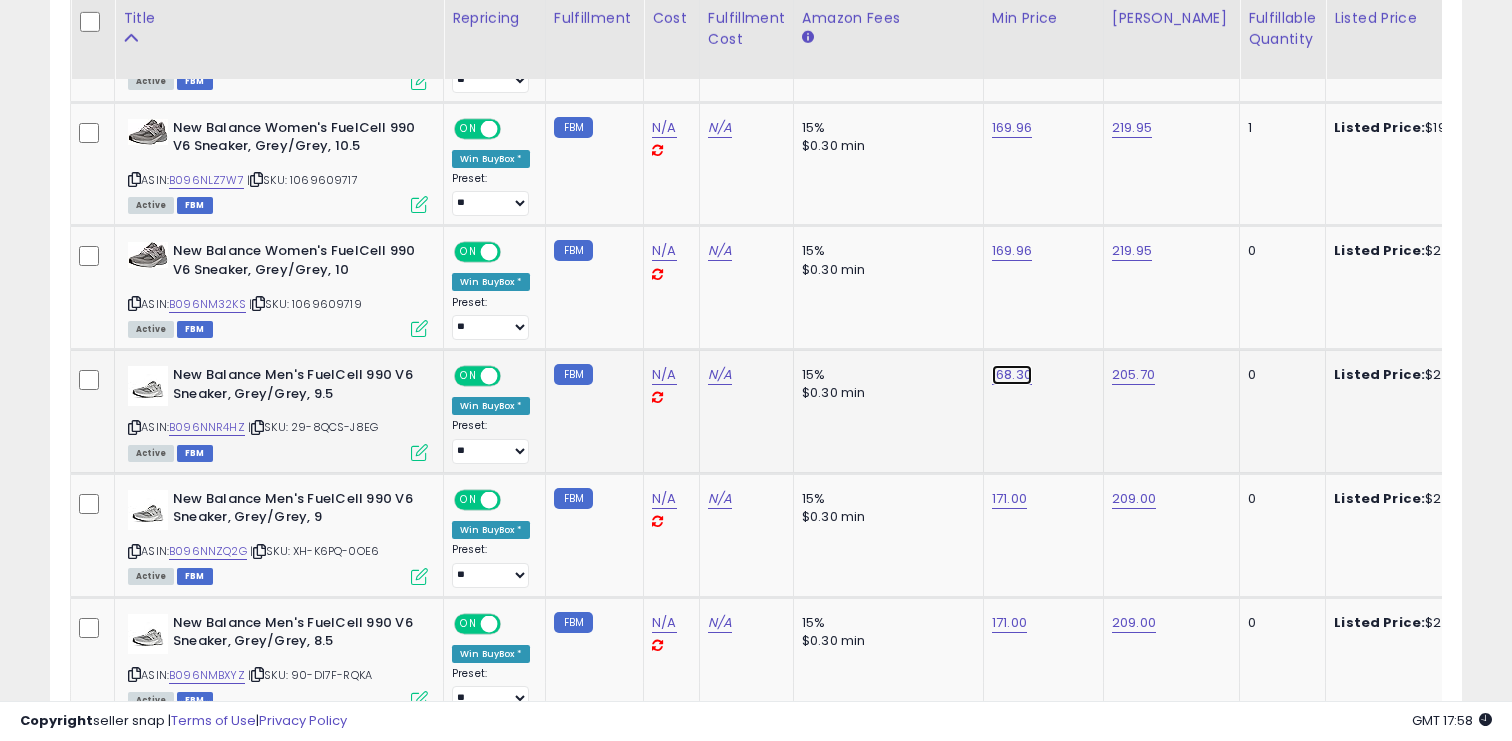 click on "168.30" at bounding box center [1010, -615] 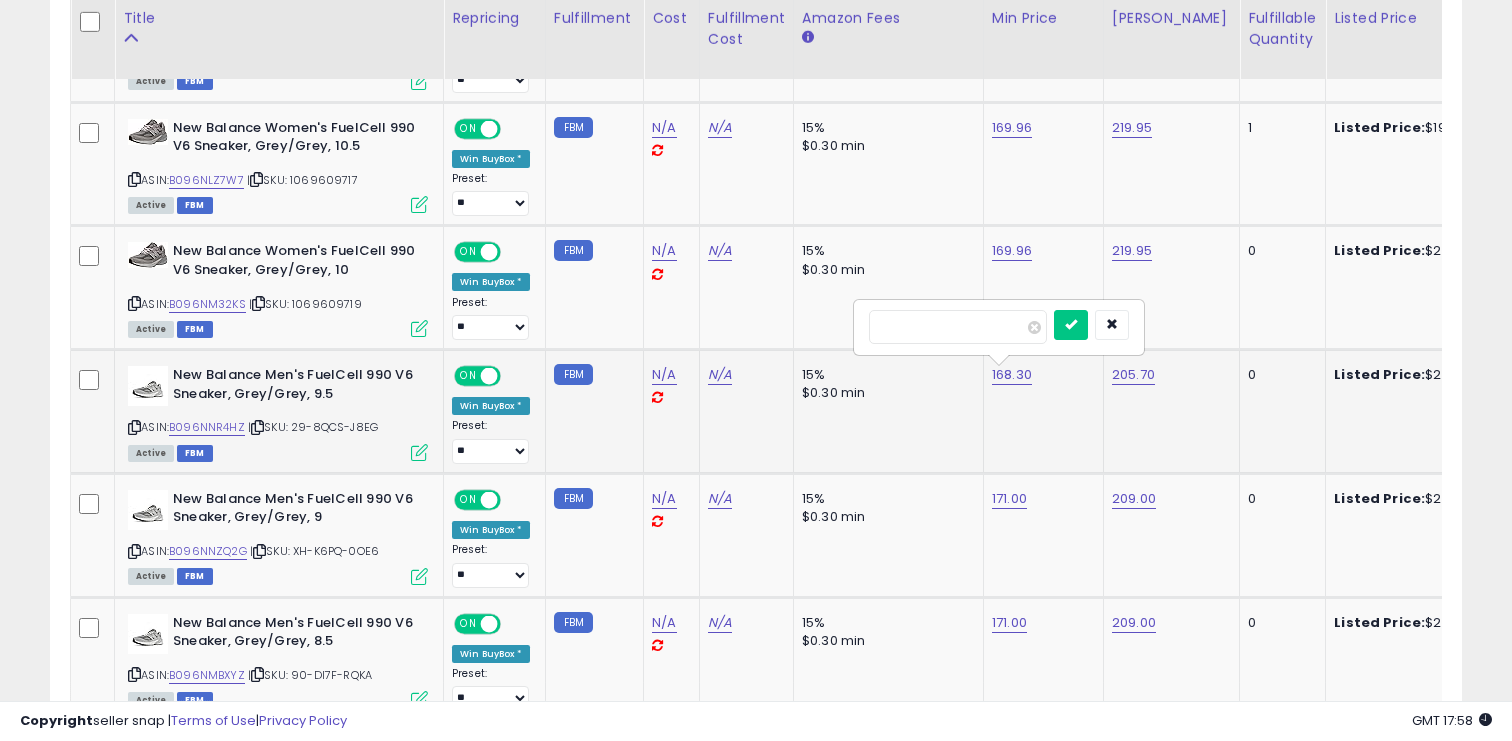 type on "***" 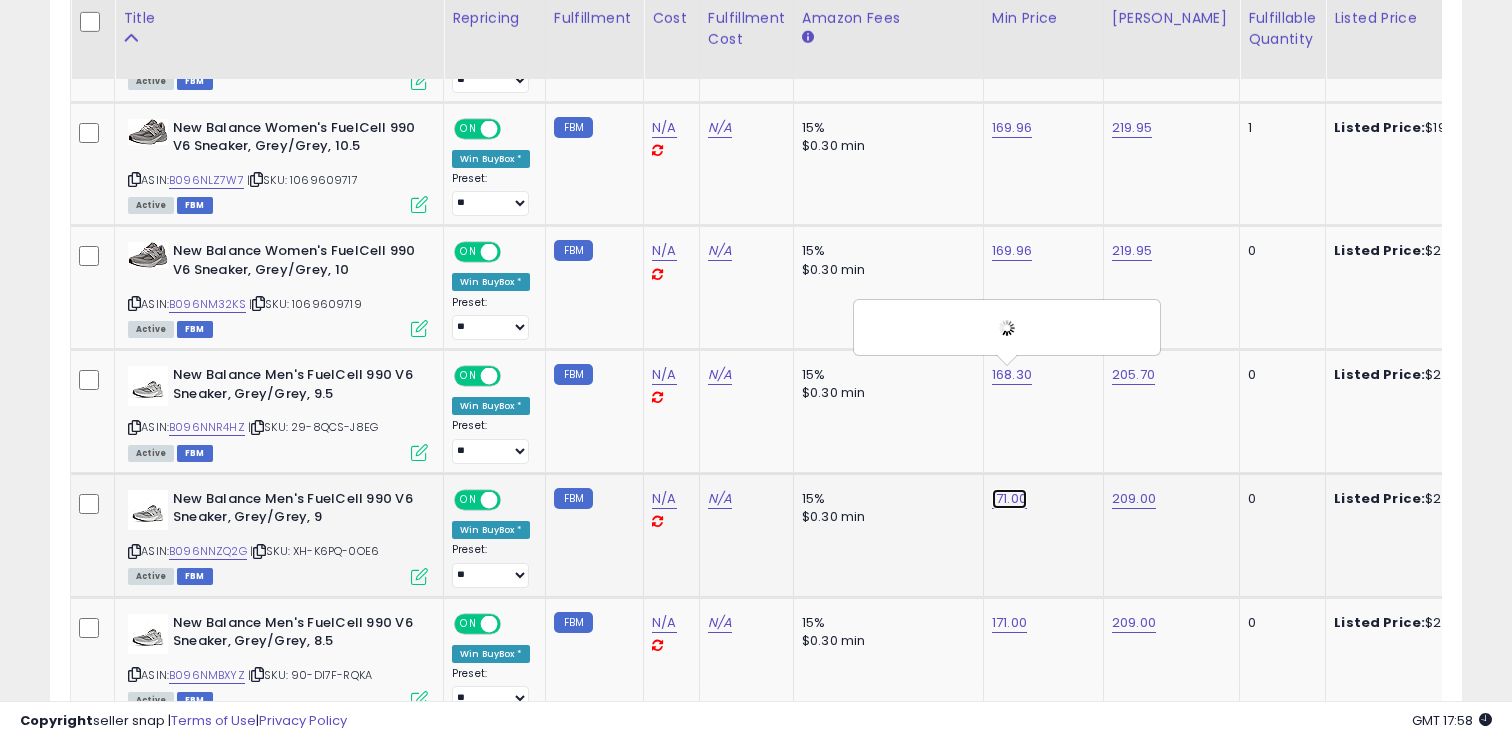 click on "171.00" at bounding box center [1010, -615] 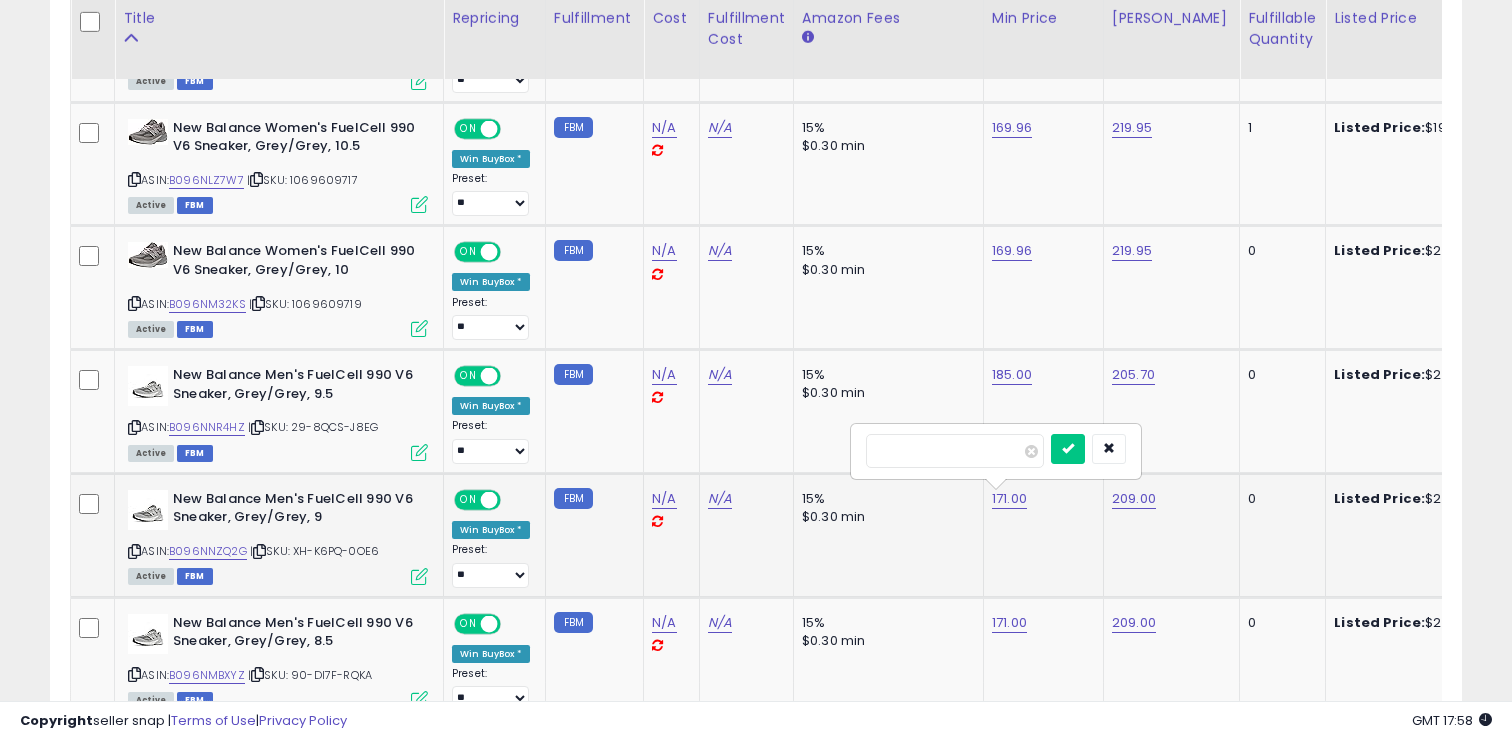 type on "***" 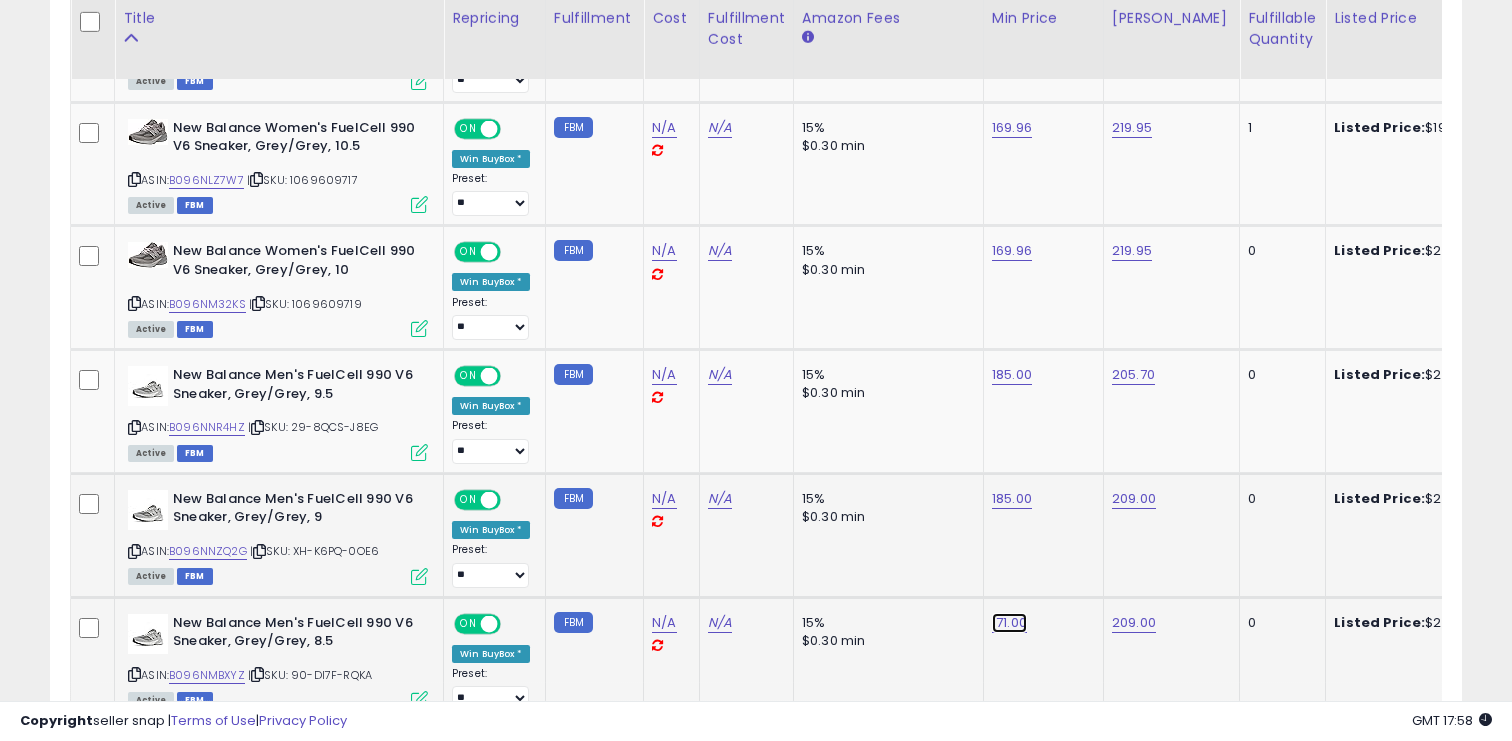 click on "171.00" at bounding box center (1010, -615) 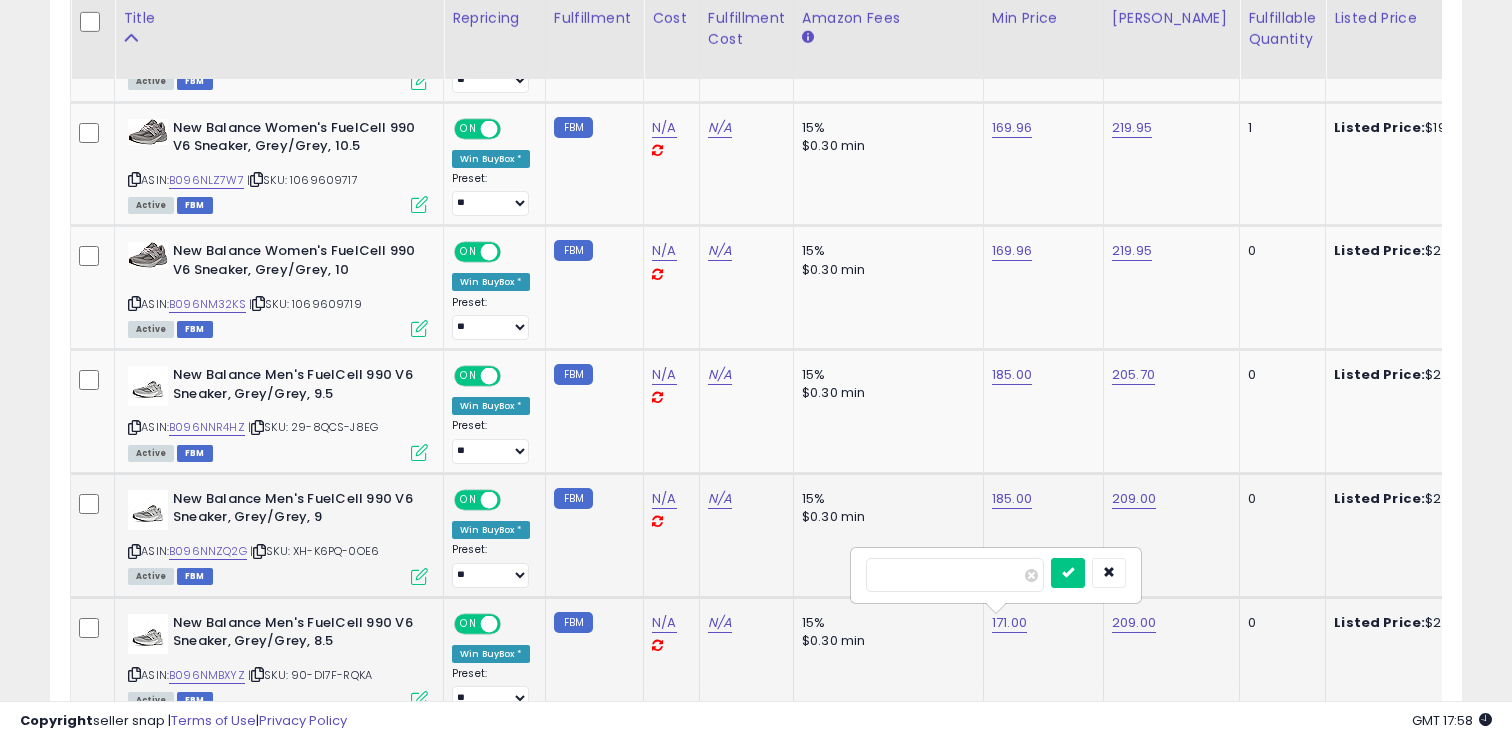 type on "***" 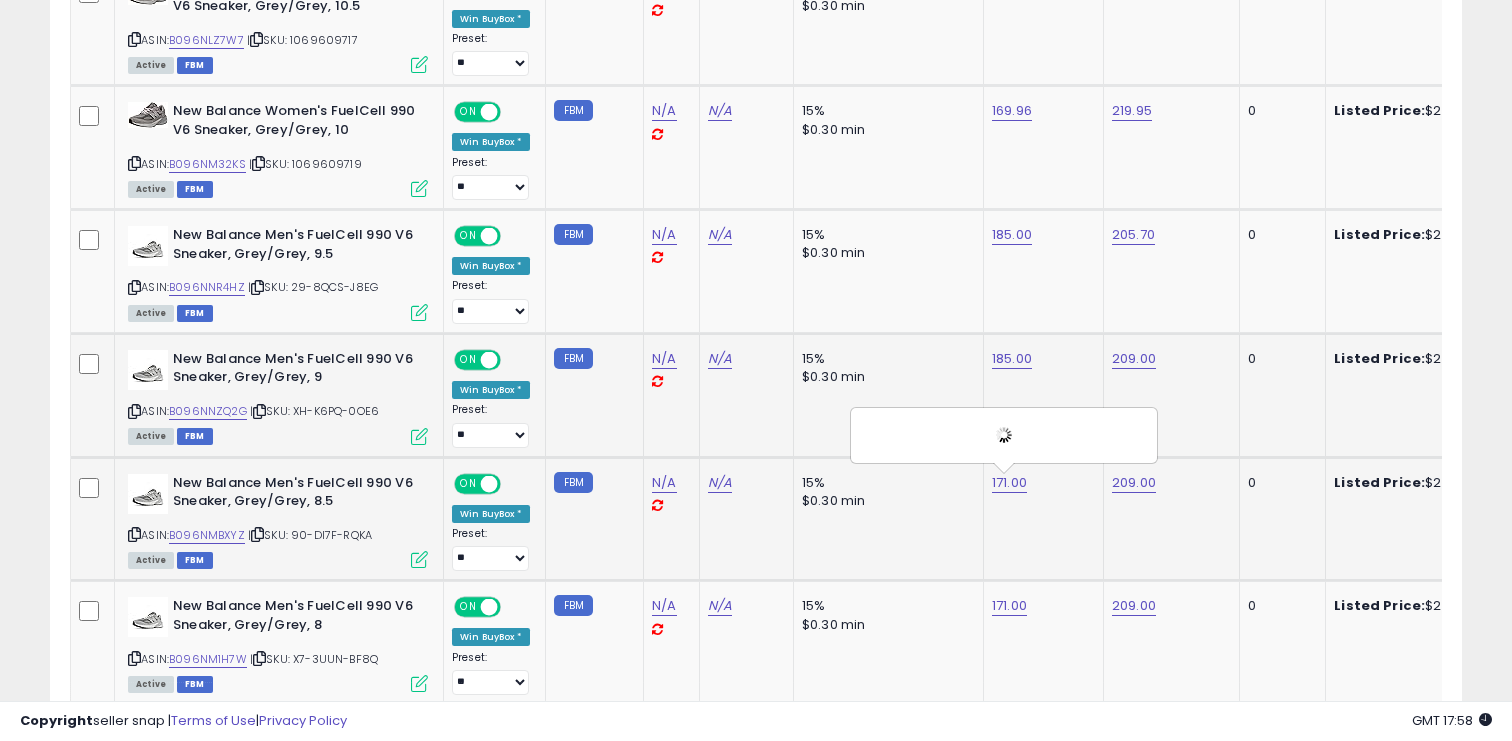scroll, scrollTop: 1888, scrollLeft: 0, axis: vertical 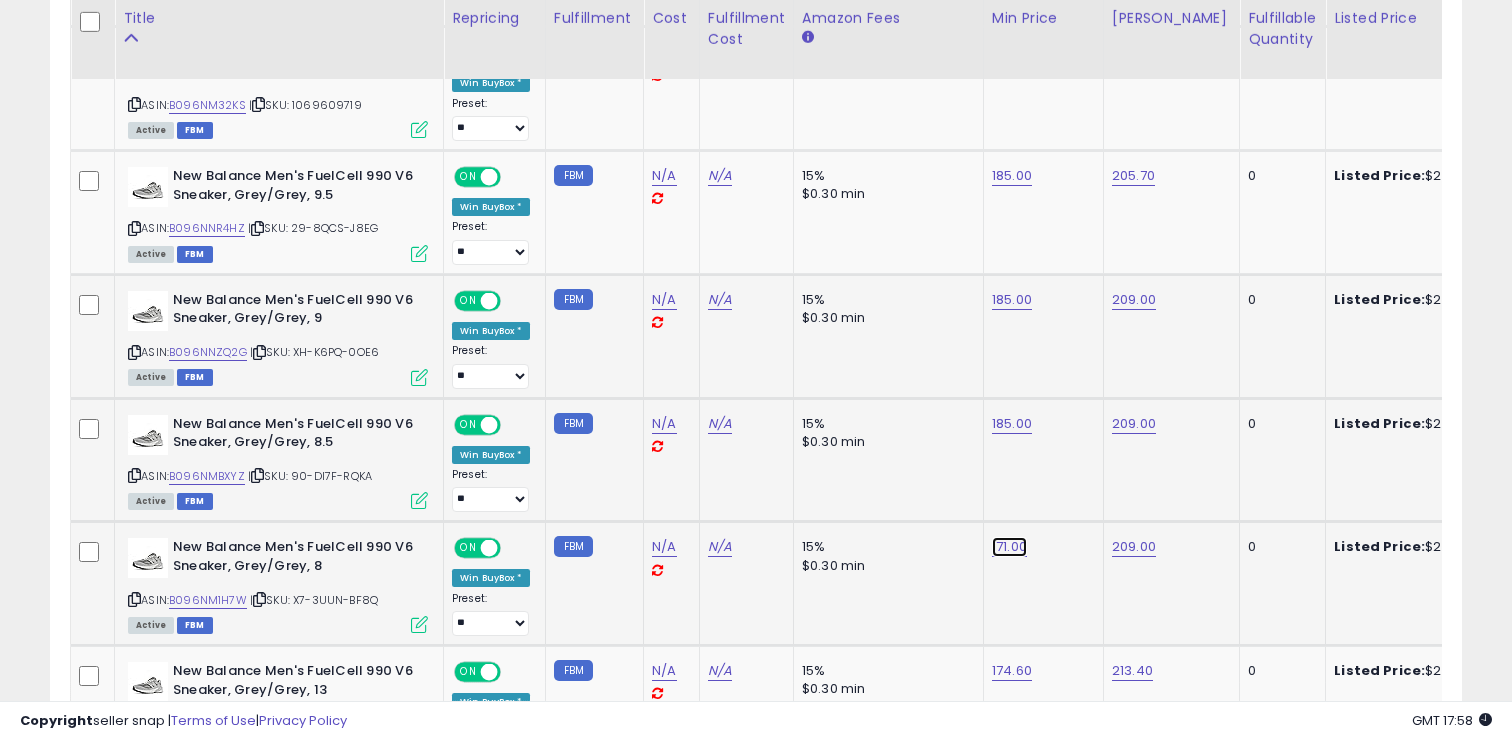 click on "171.00" at bounding box center [1010, -814] 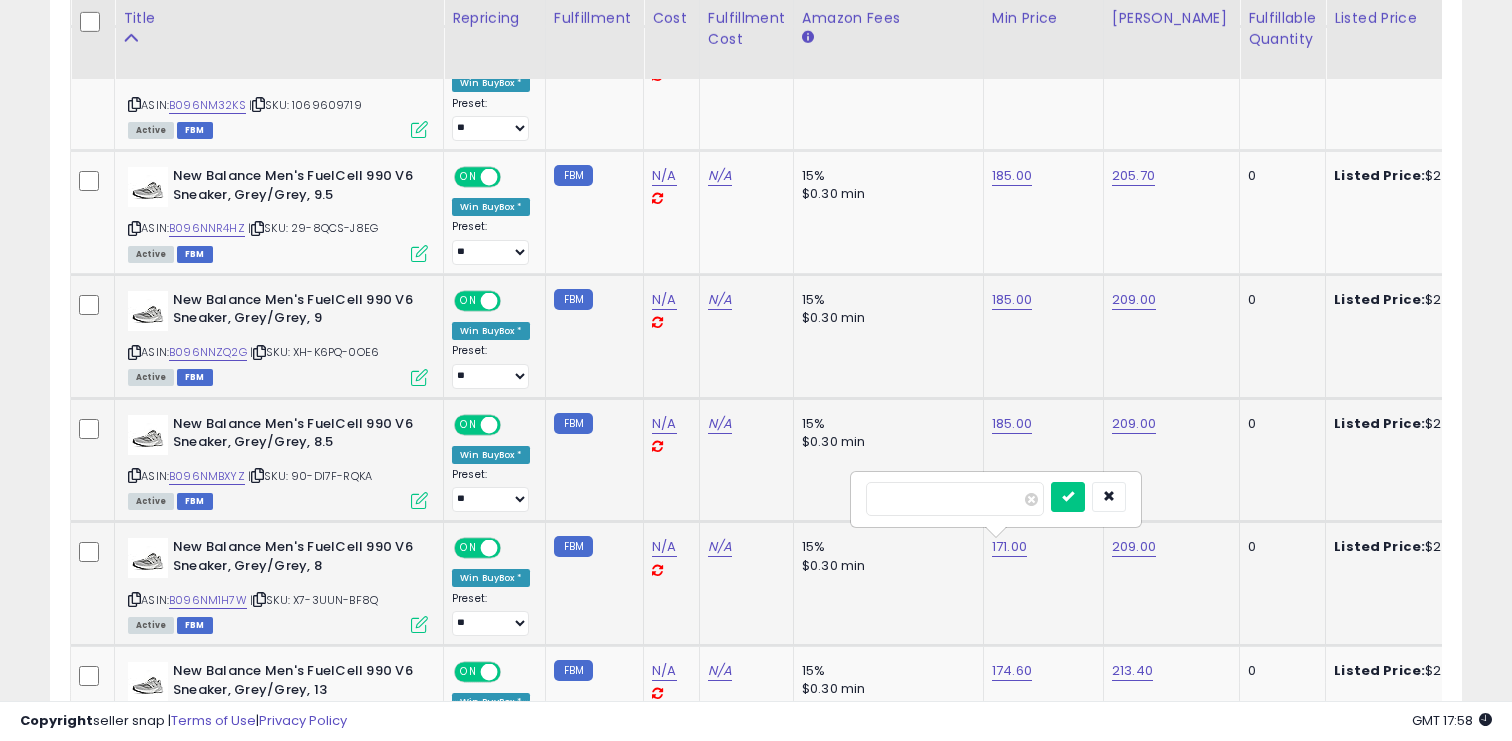type on "***" 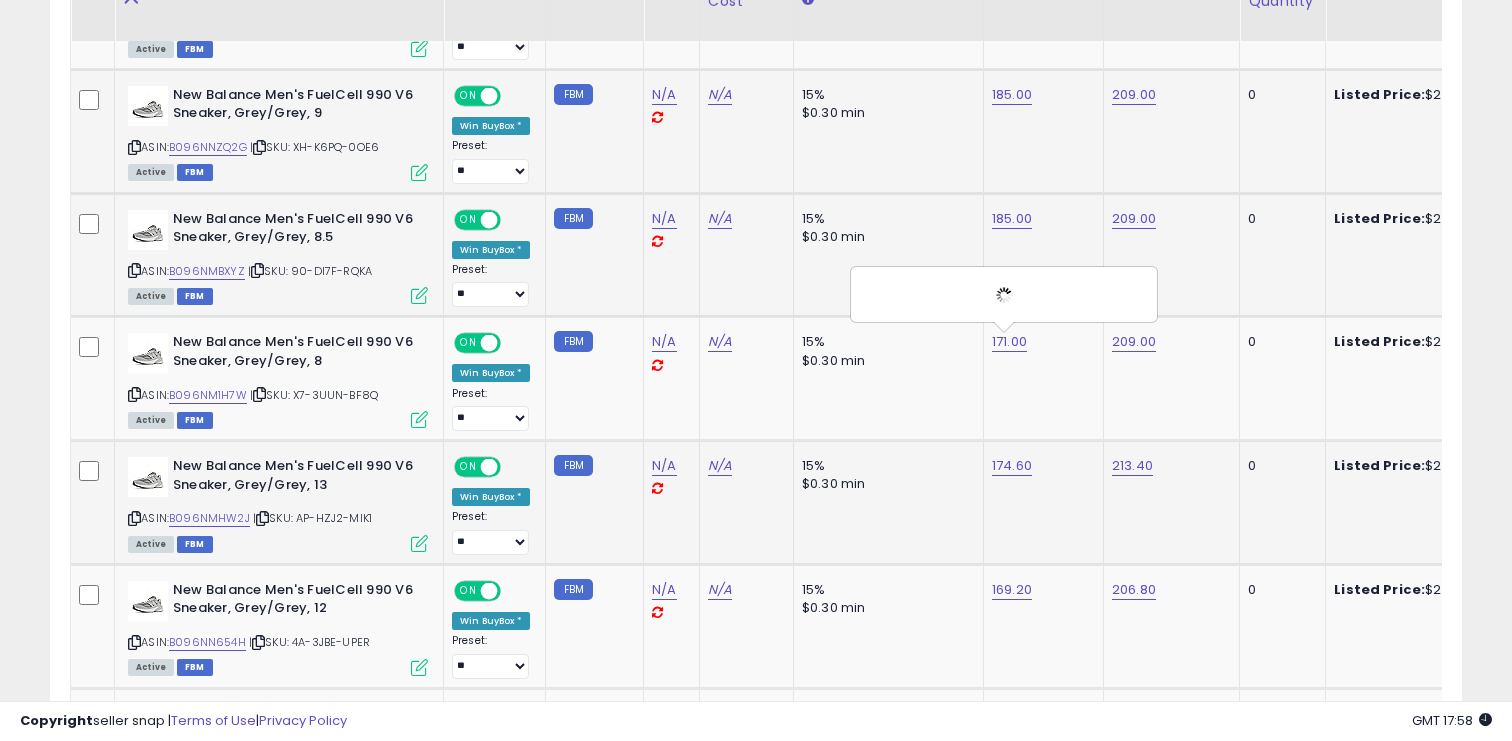 scroll, scrollTop: 2136, scrollLeft: 0, axis: vertical 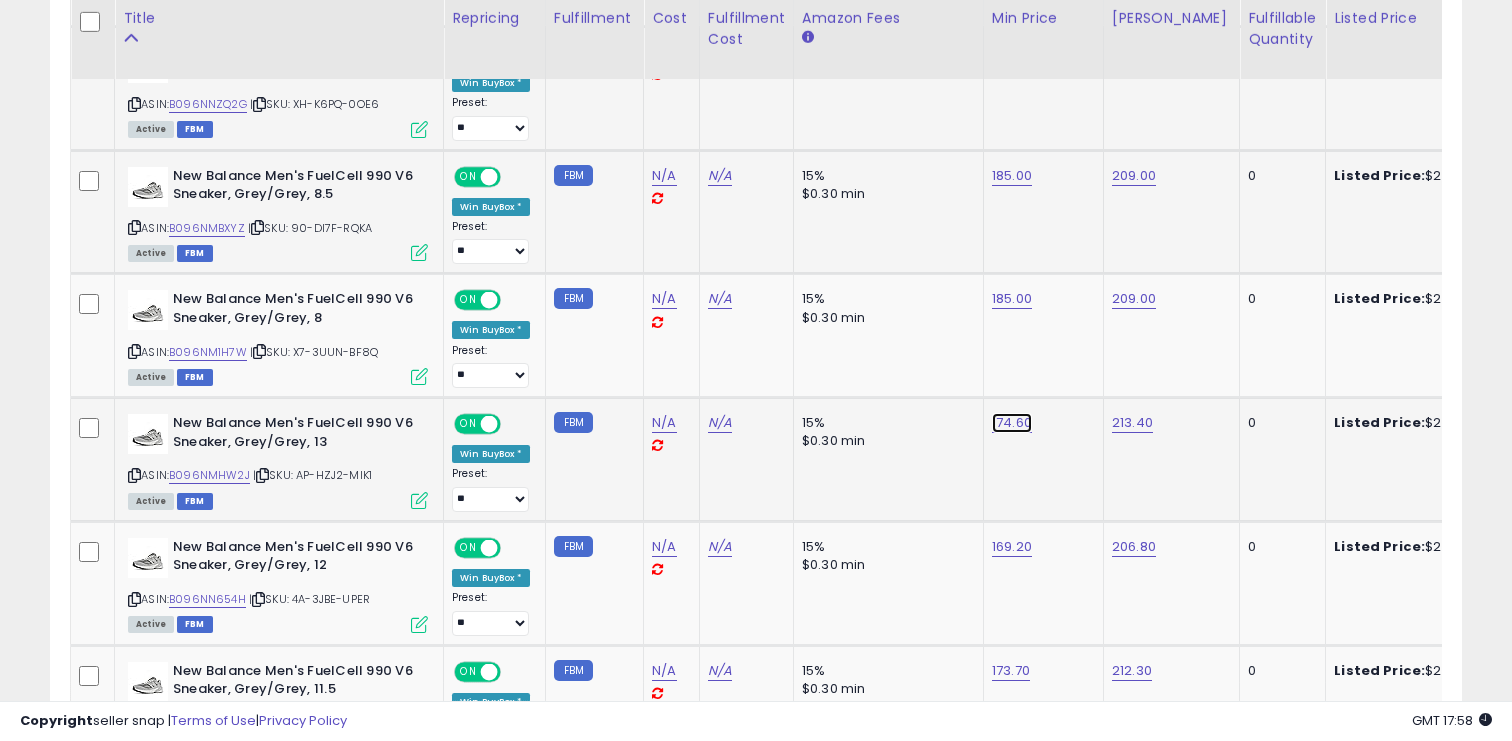 click on "174.60" at bounding box center (1010, -1062) 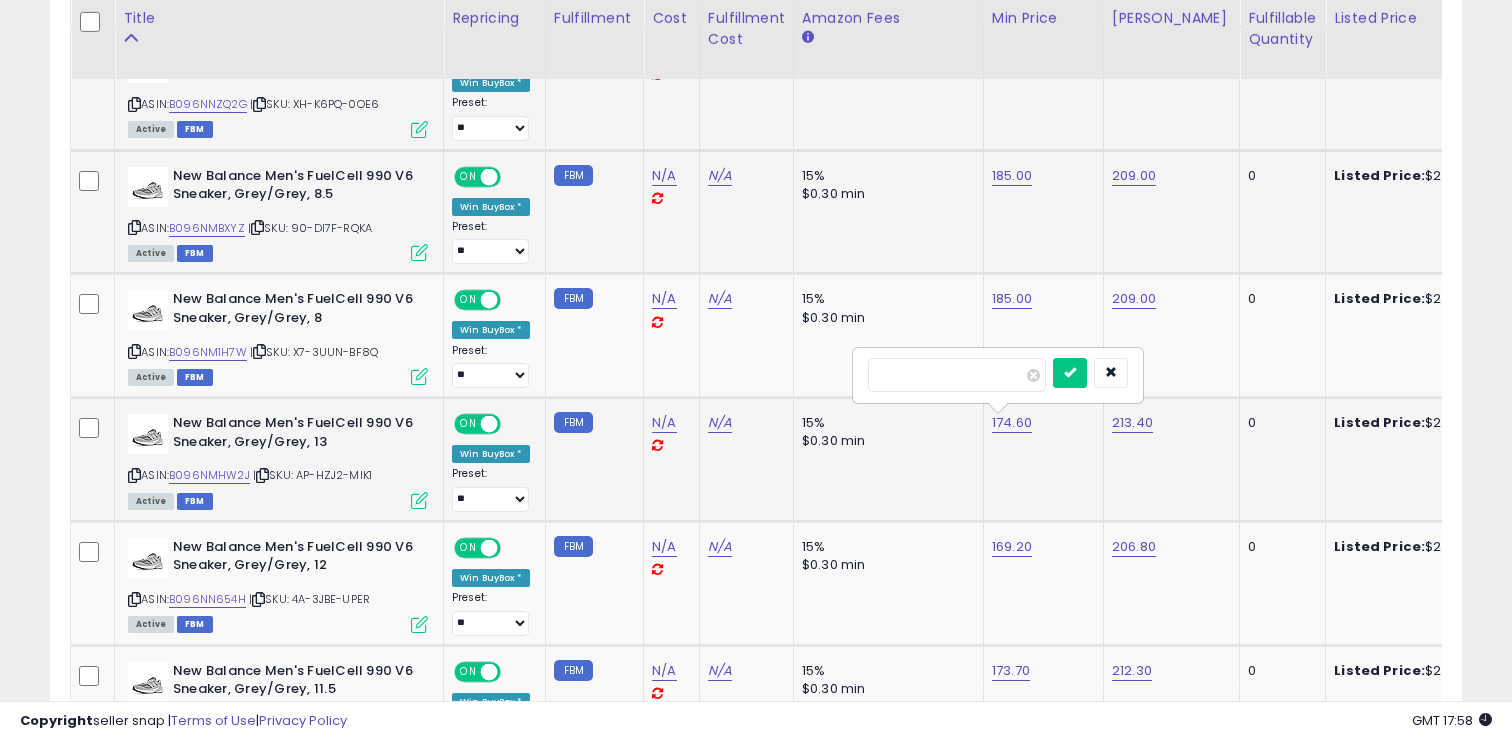 type on "***" 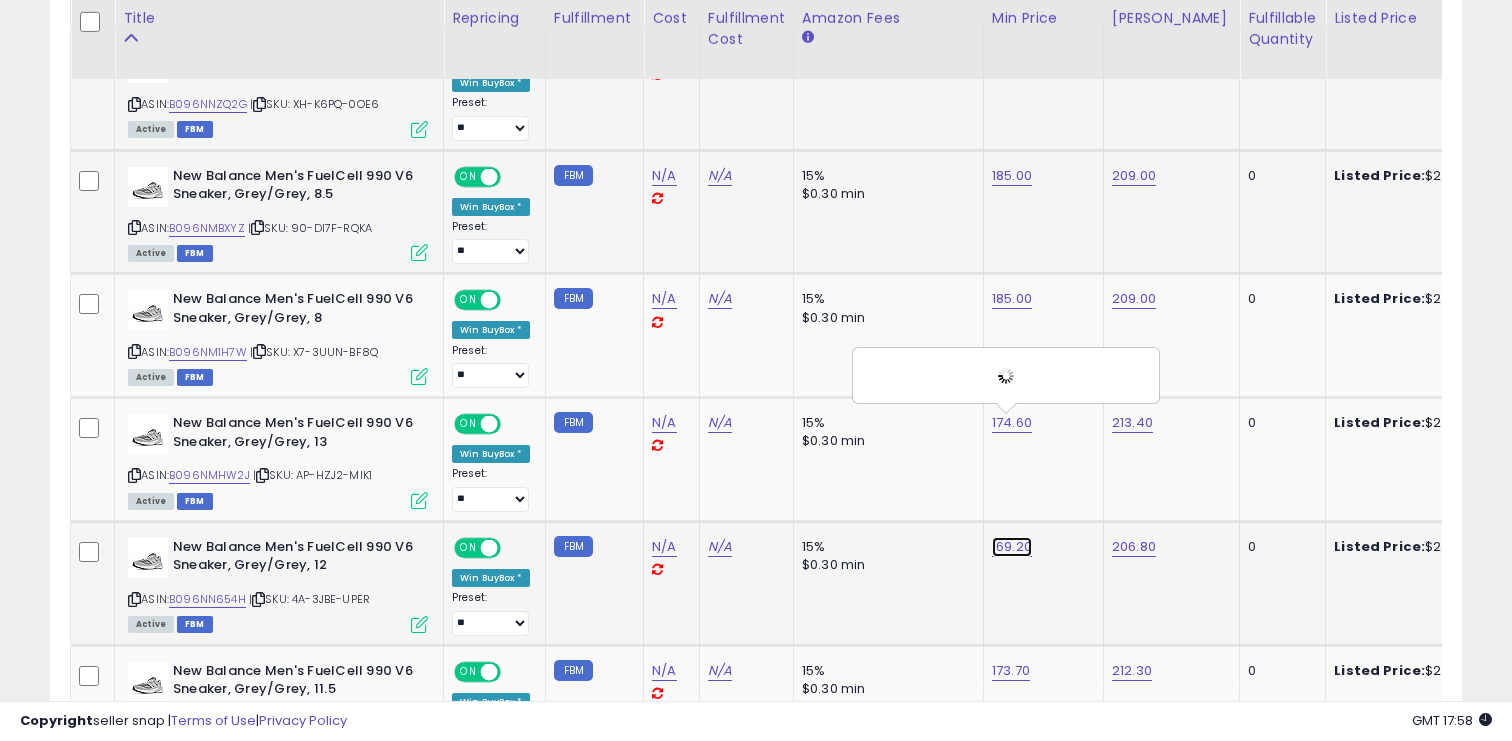 click on "169.20" at bounding box center [1010, -1062] 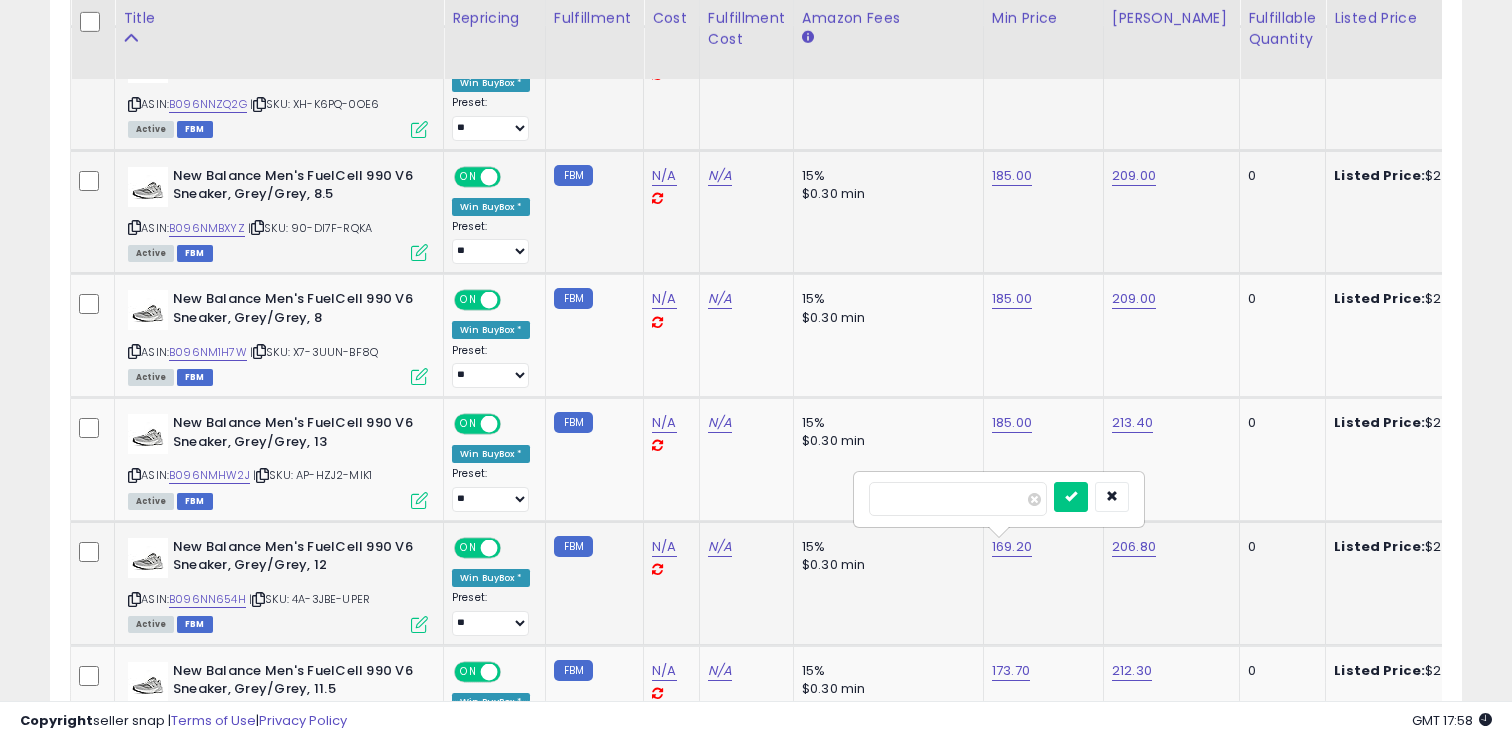 type on "***" 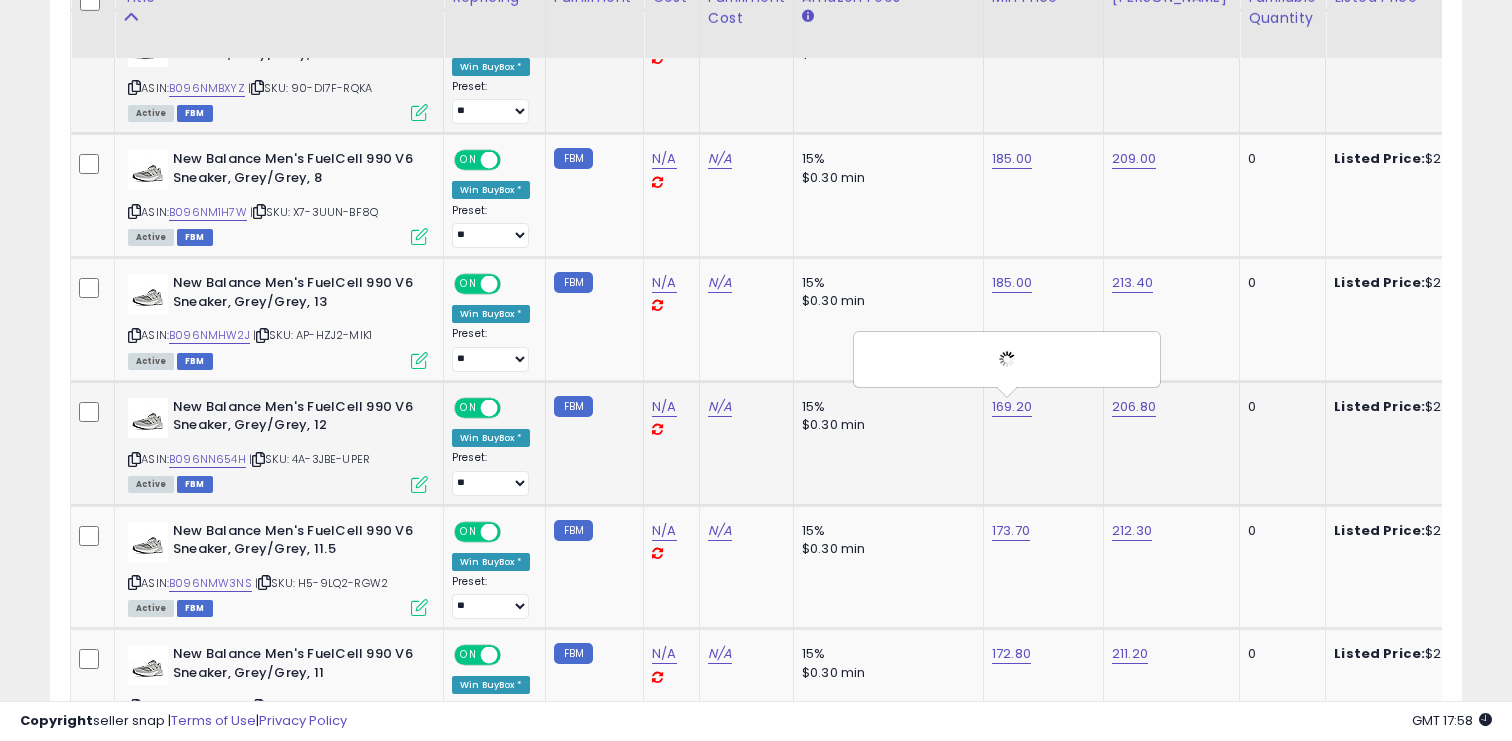 scroll, scrollTop: 2327, scrollLeft: 0, axis: vertical 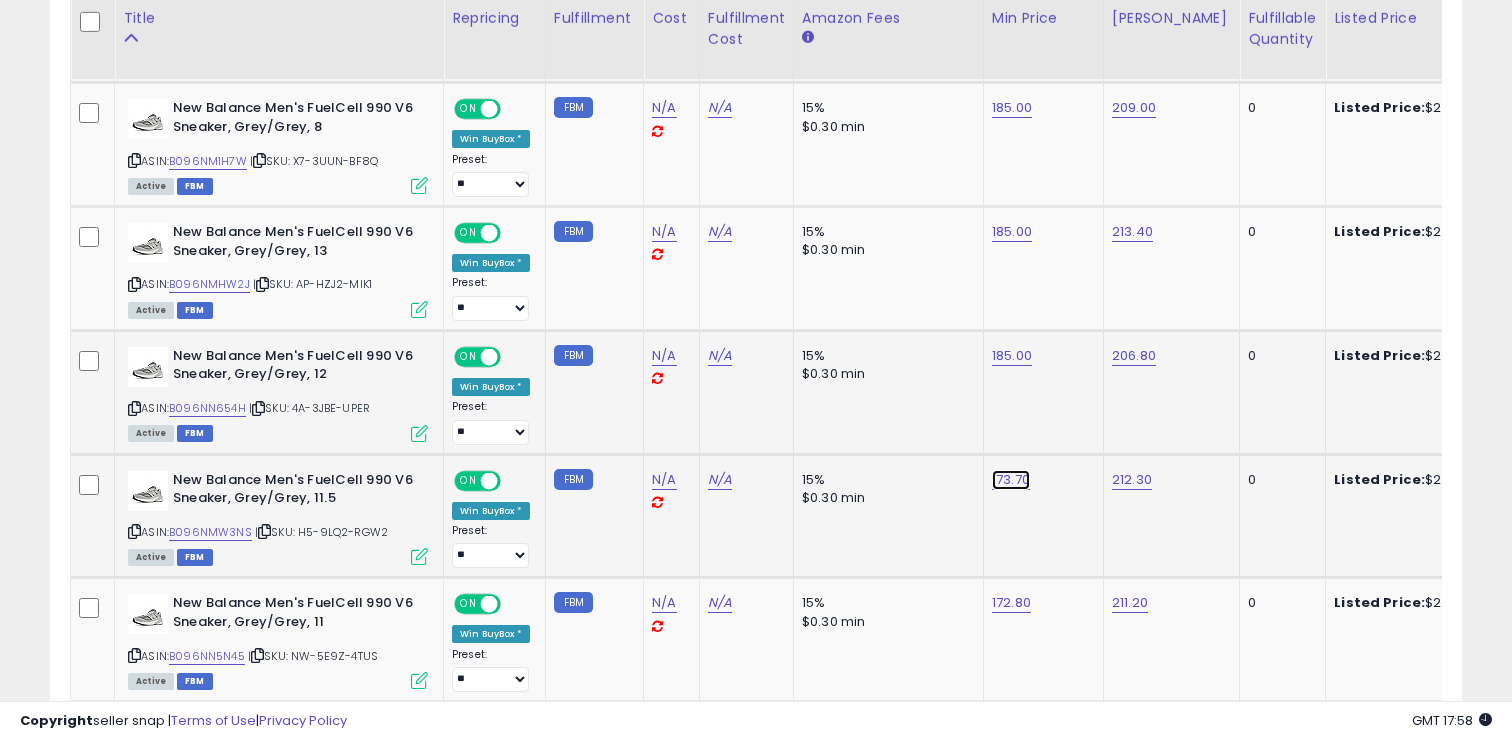 click on "173.70" at bounding box center (1010, -1253) 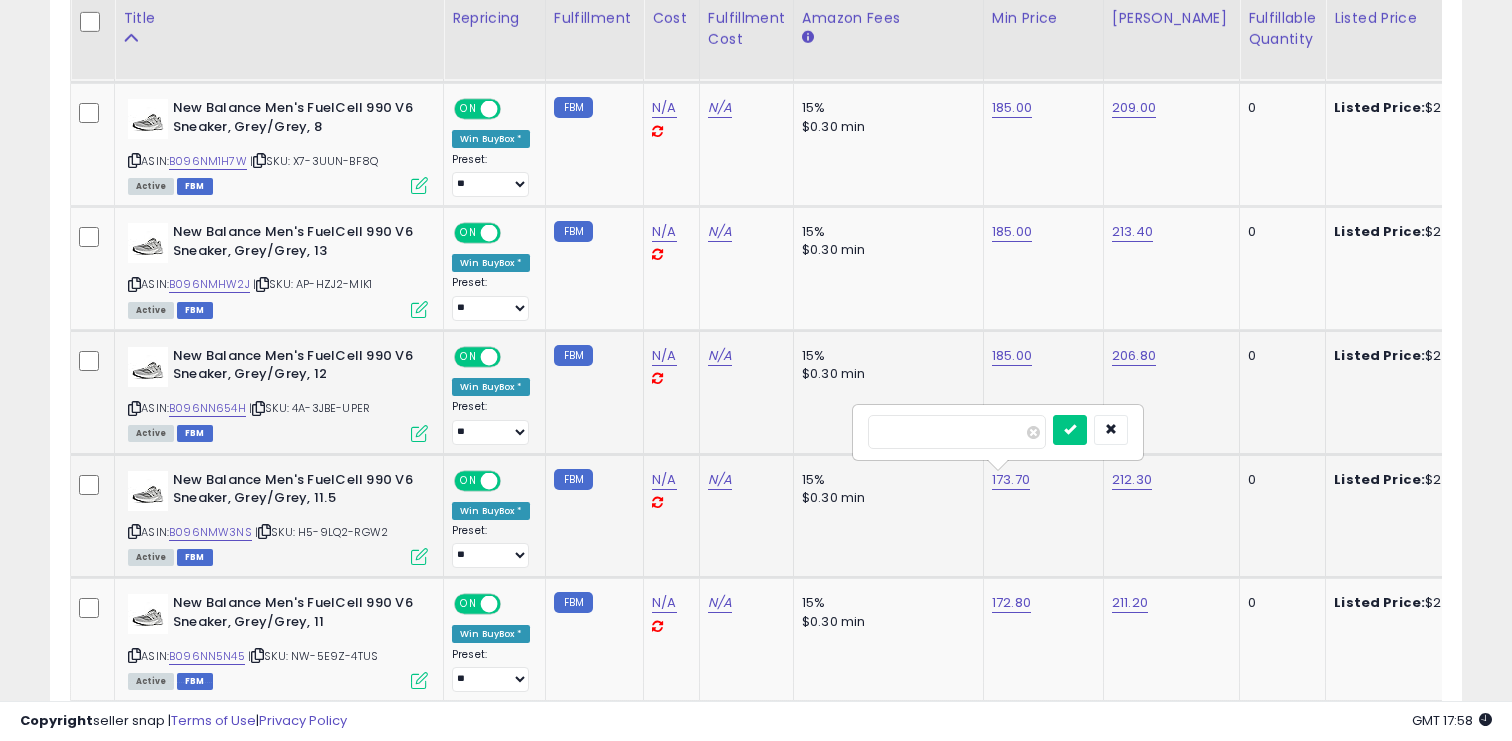 type on "***" 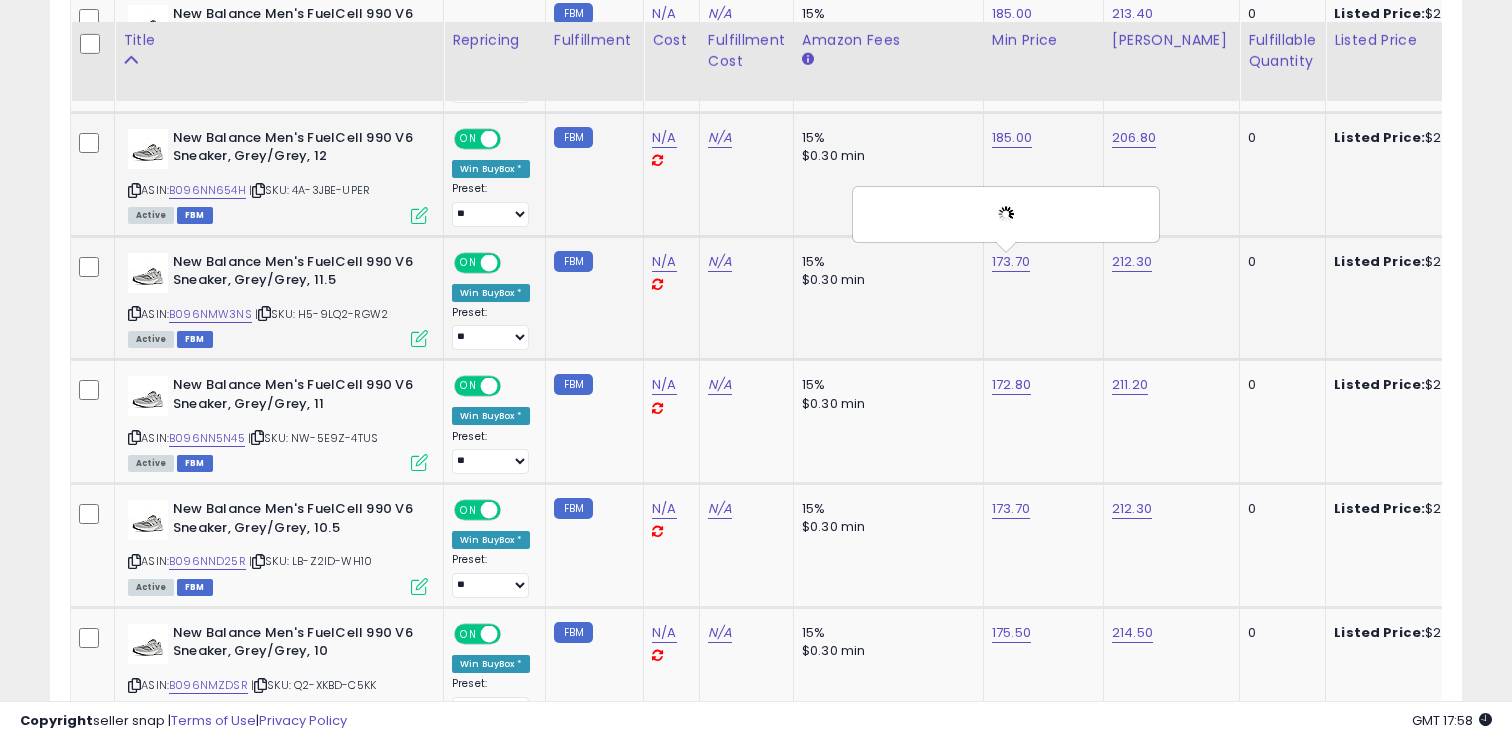 scroll, scrollTop: 2596, scrollLeft: 0, axis: vertical 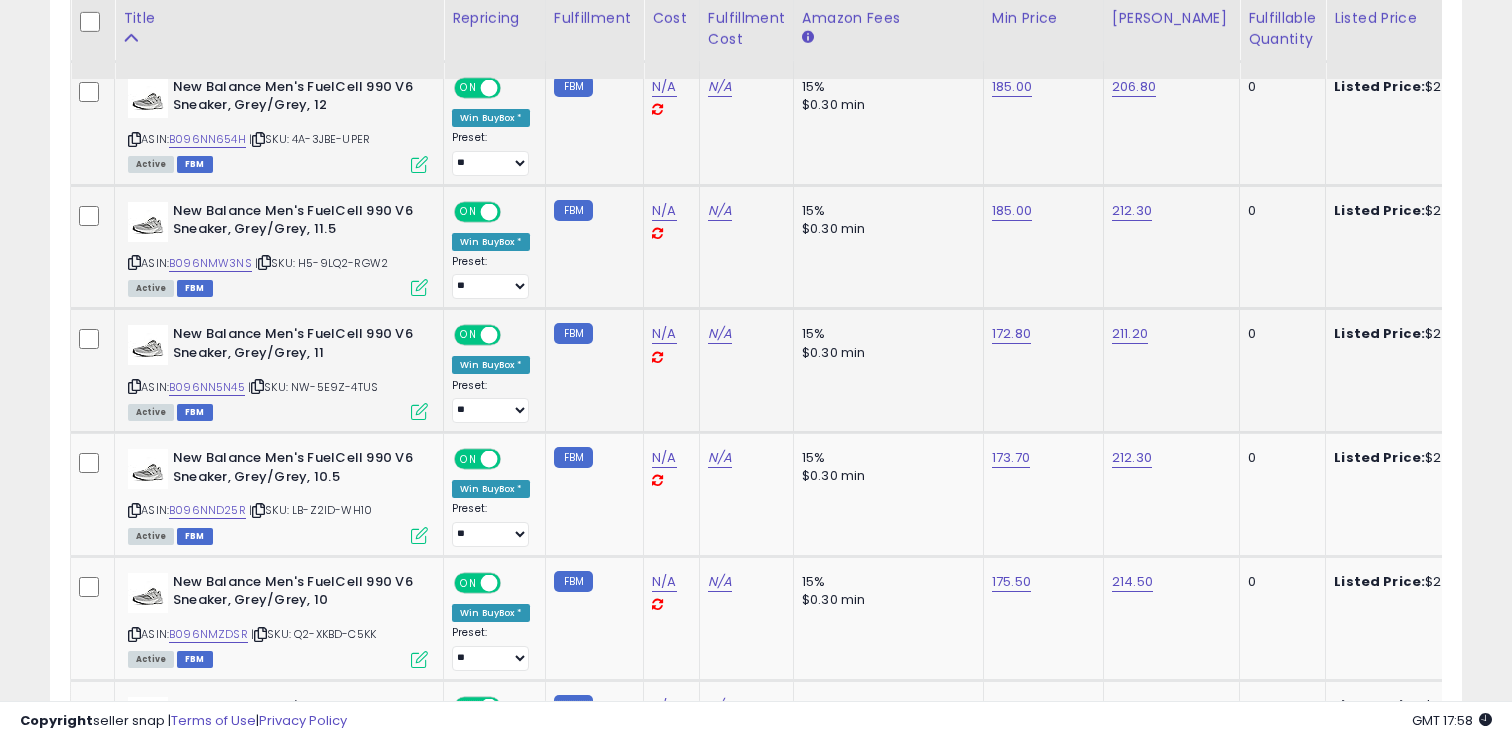 click on "172.80" 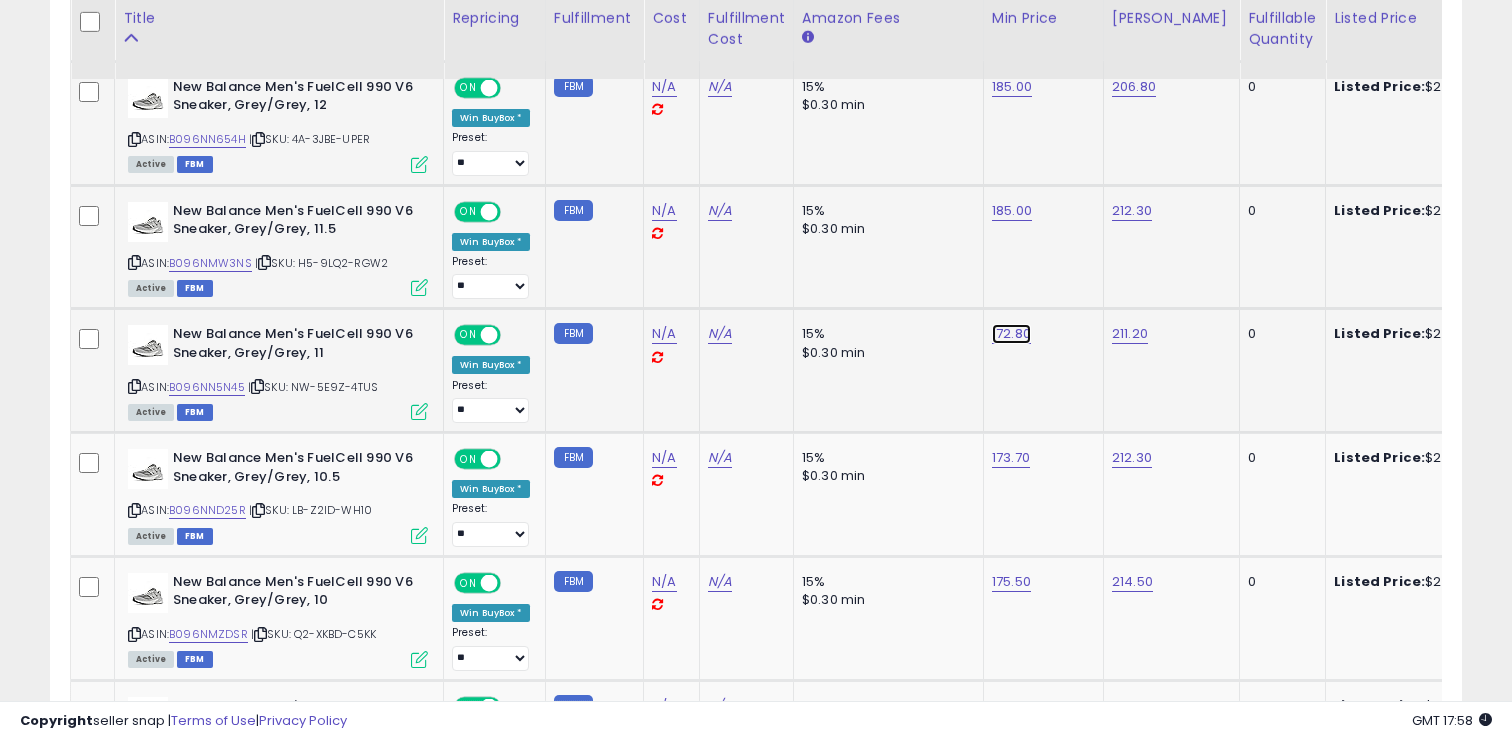 click on "172.80" at bounding box center [1010, -1522] 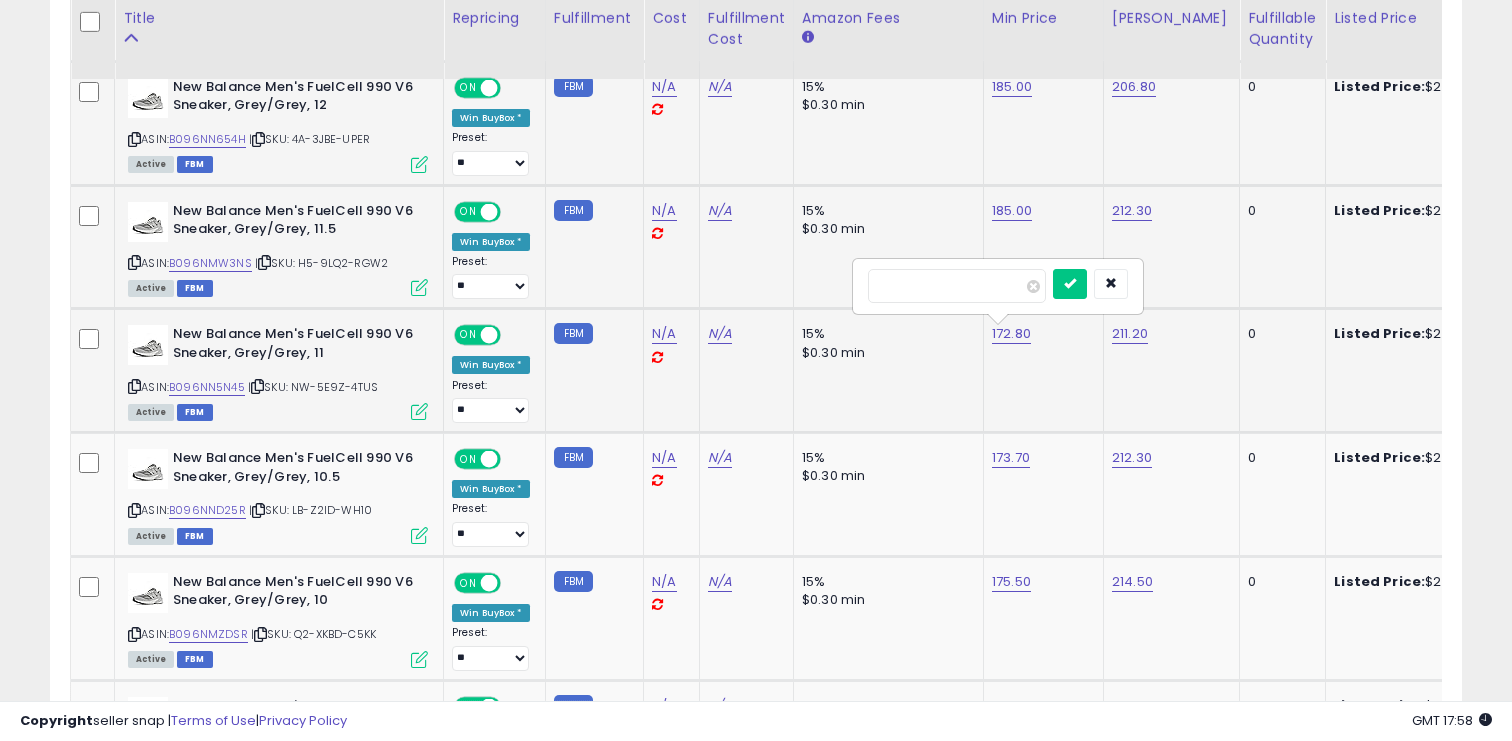 type on "***" 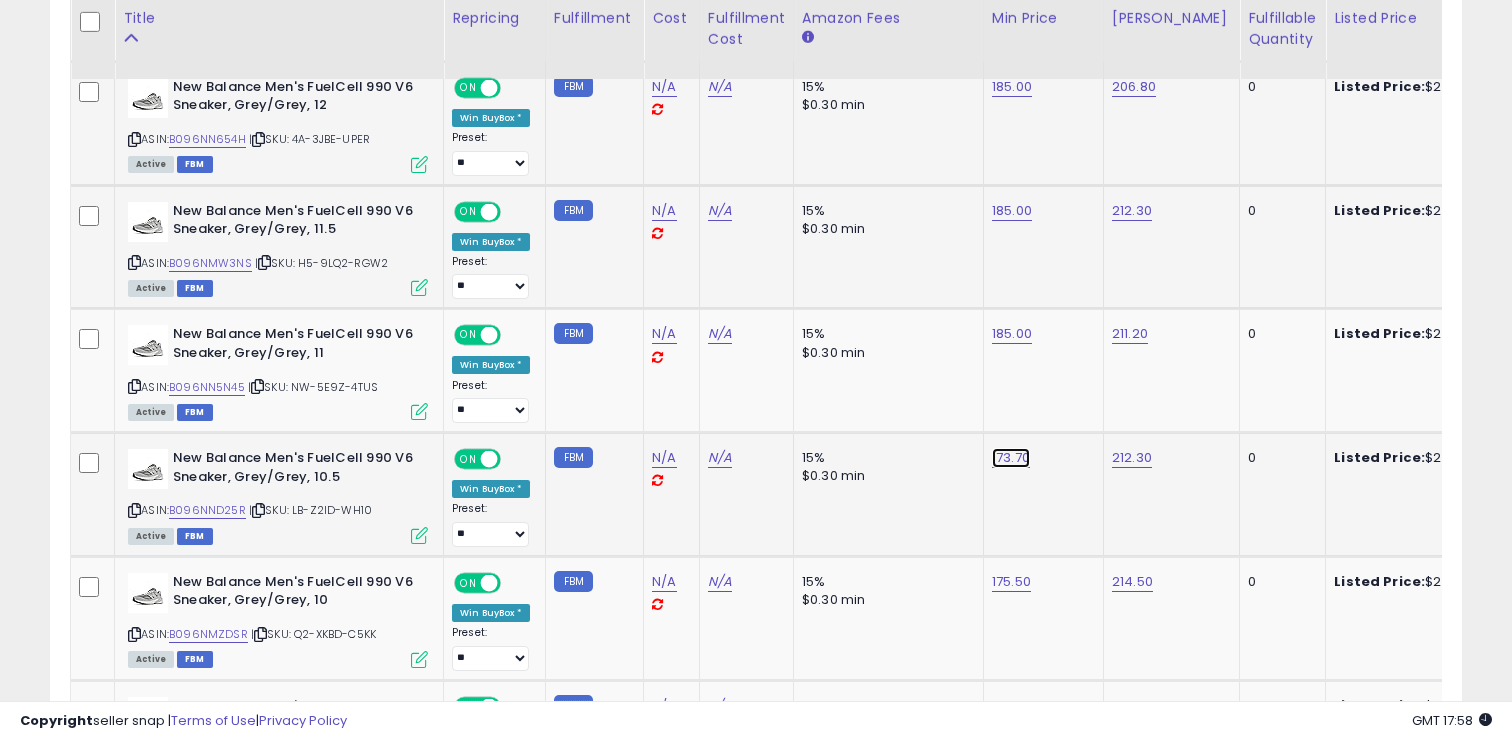 click on "173.70" at bounding box center (1010, -1522) 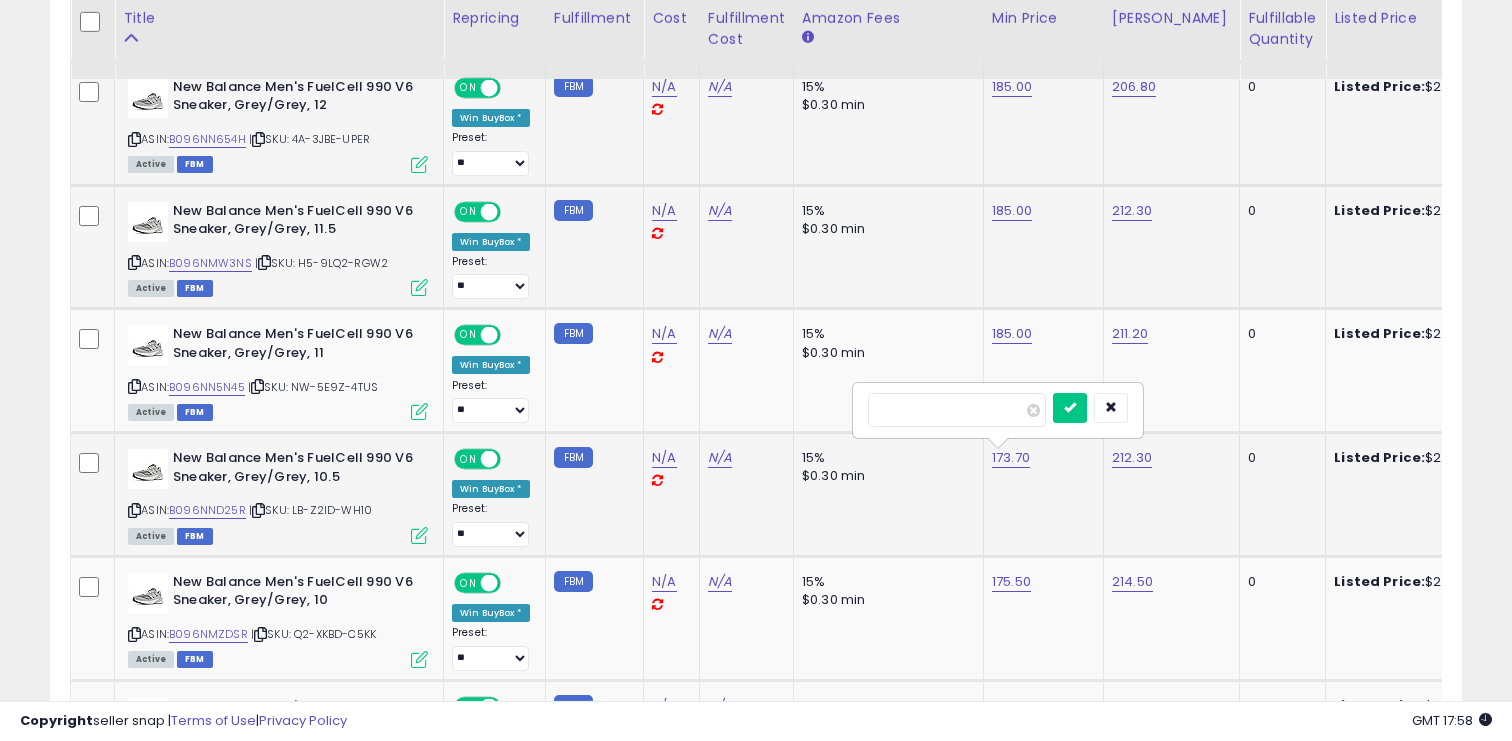 type on "***" 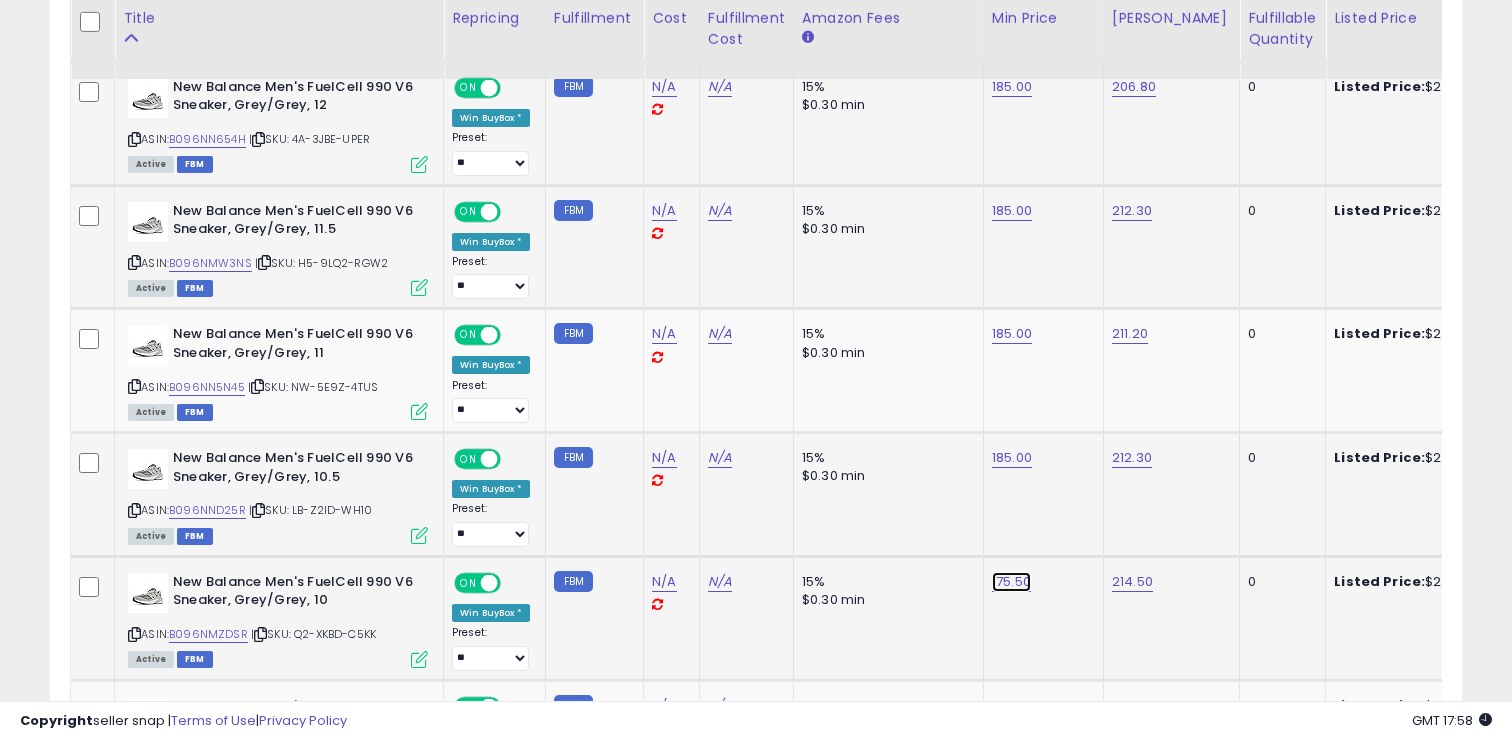 click on "175.50" at bounding box center (1010, -1522) 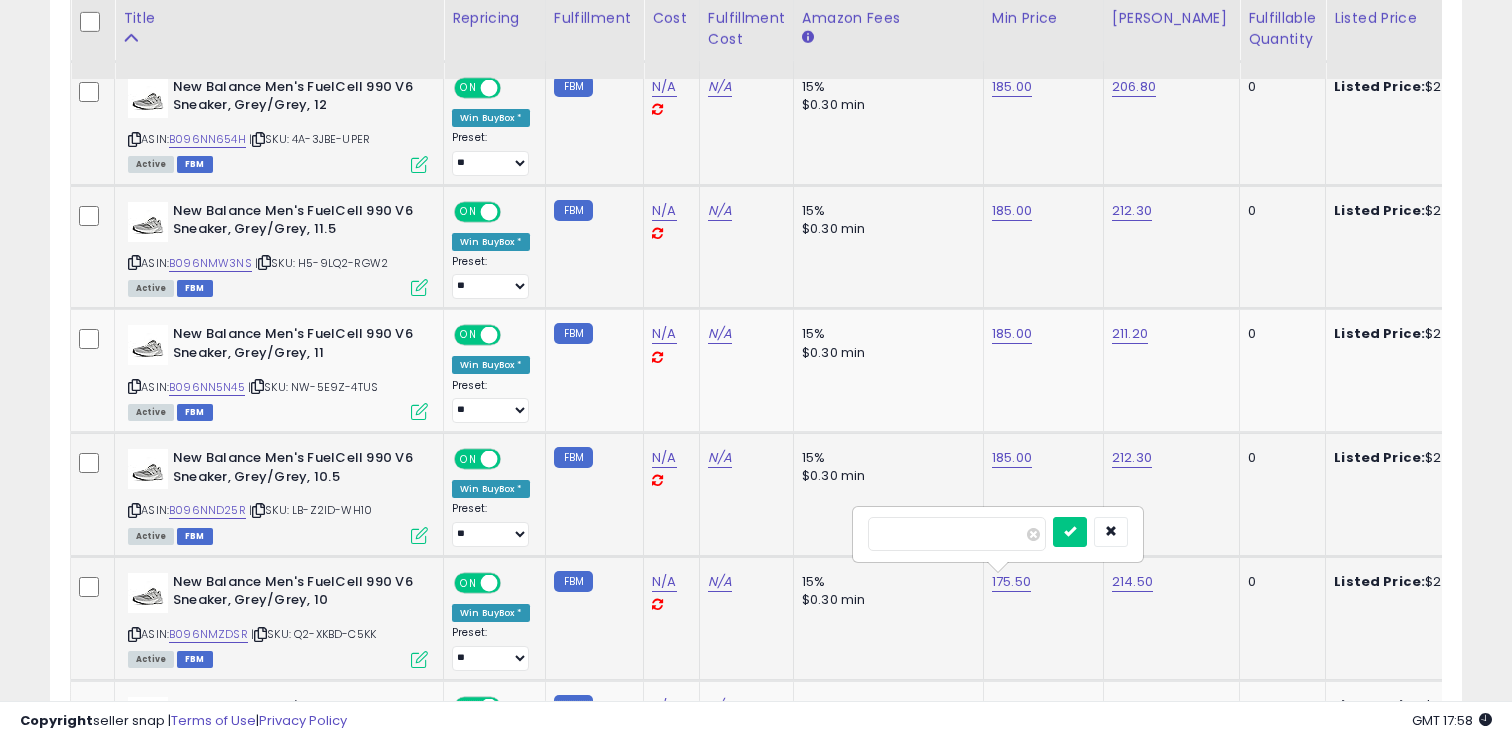 type on "***" 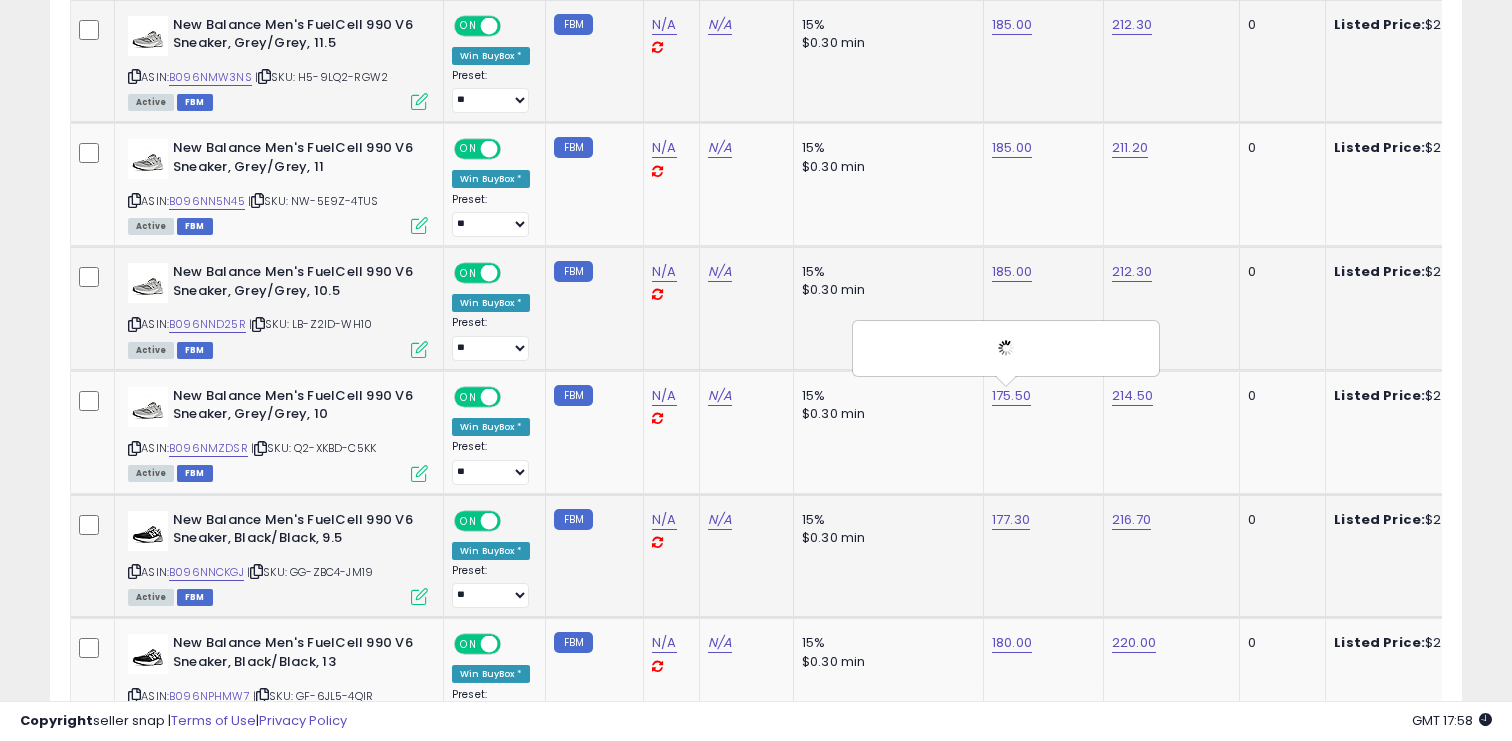 scroll, scrollTop: 2807, scrollLeft: 0, axis: vertical 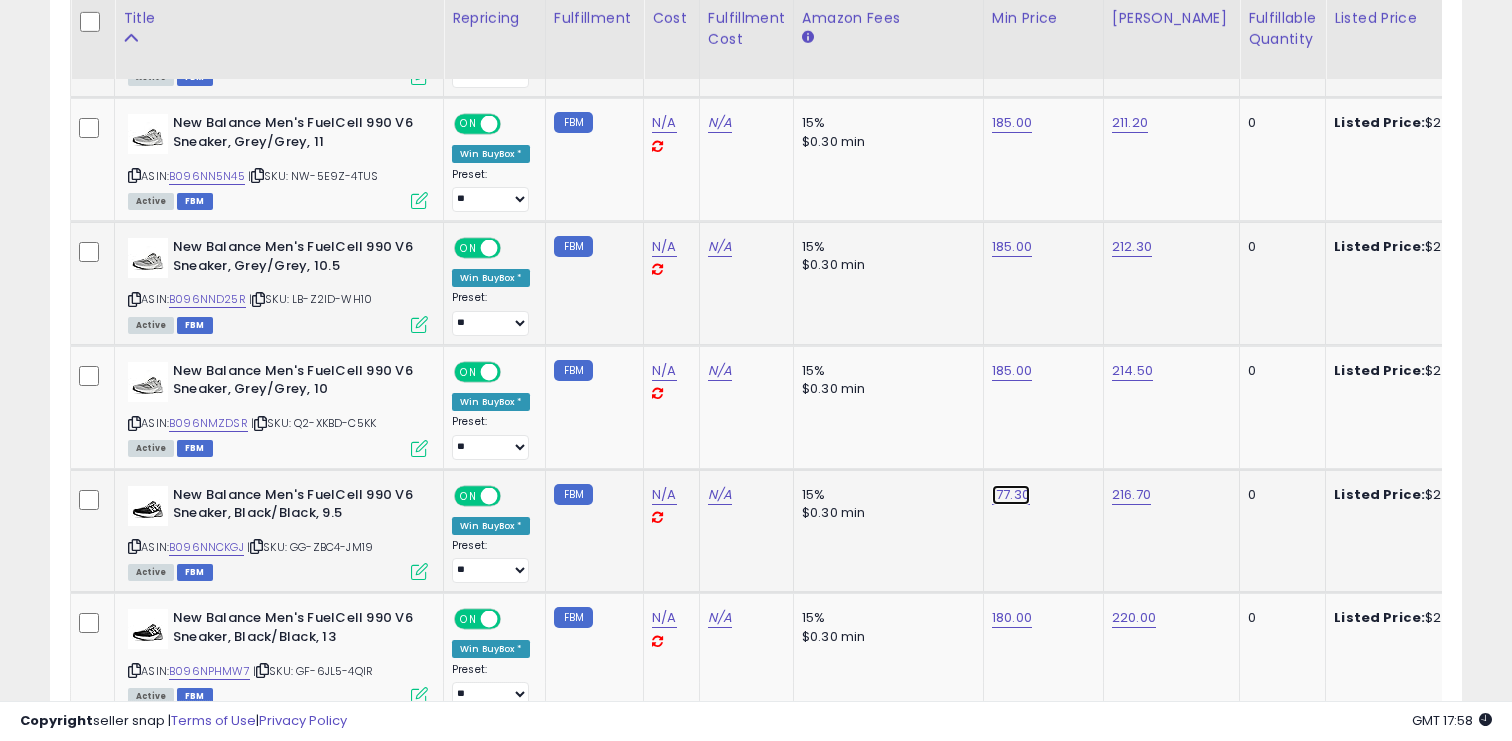 click on "177.30" at bounding box center [1010, -1733] 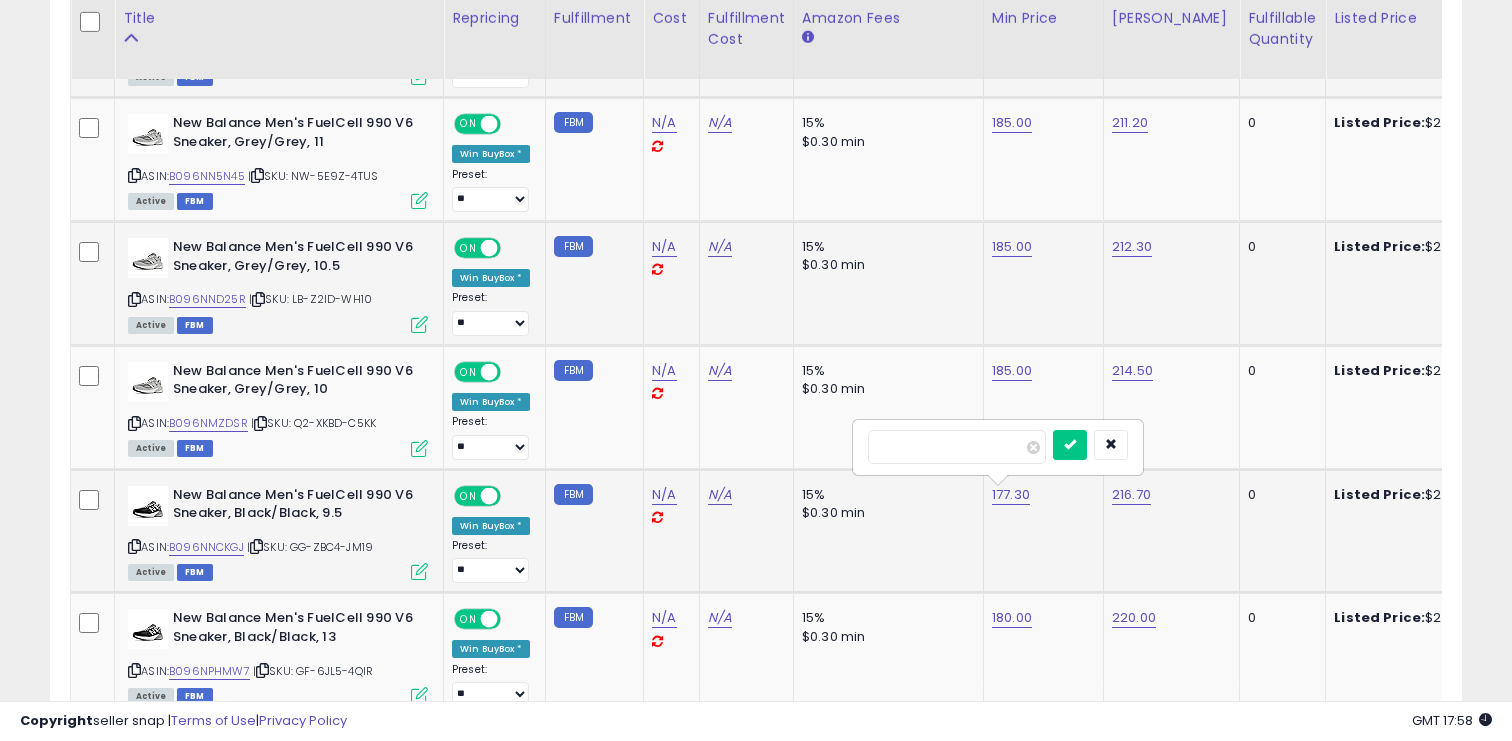 click on "ASIN:  B096NNCKGJ    |   SKU: GG-ZBC4-JM19 Active FBM" at bounding box center (278, 532) 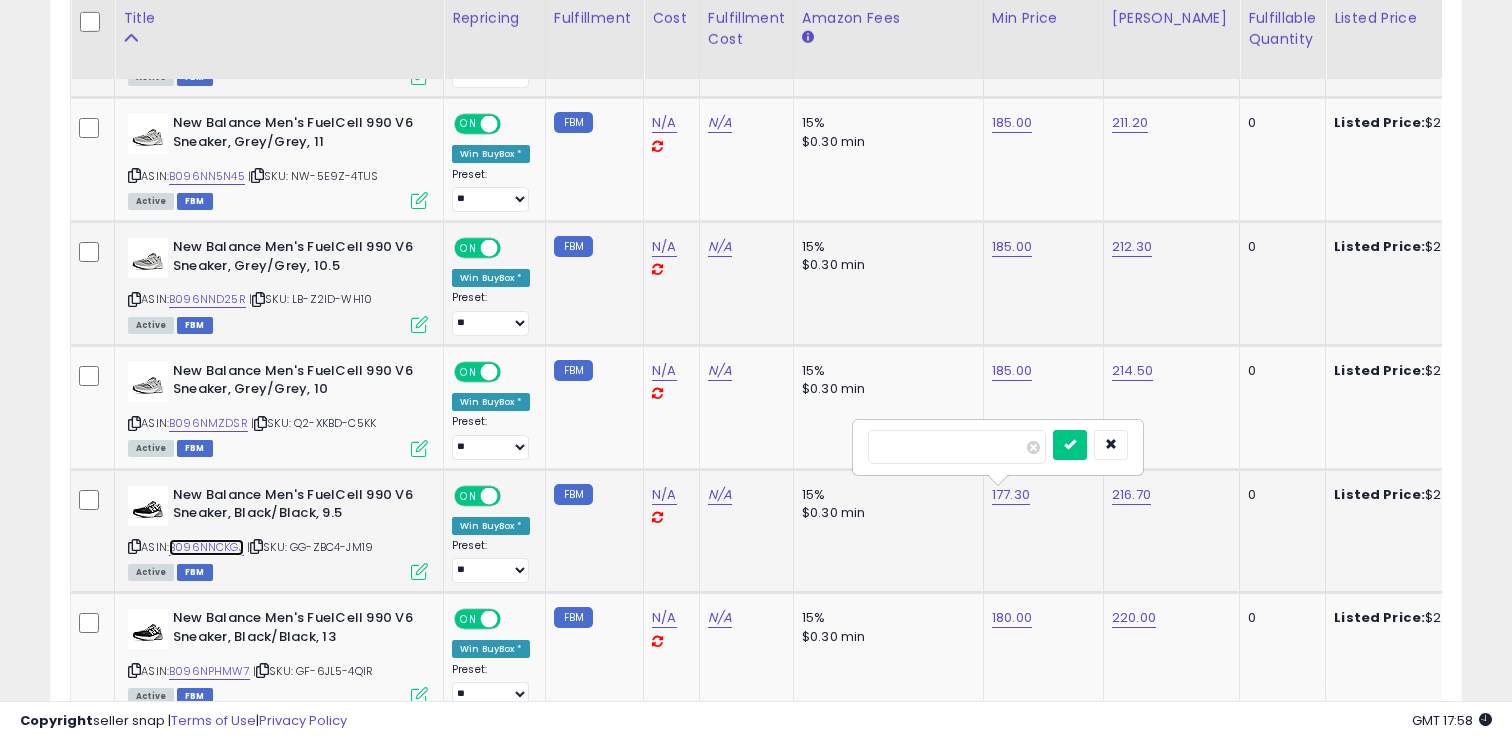click on "B096NNCKGJ" at bounding box center (206, 547) 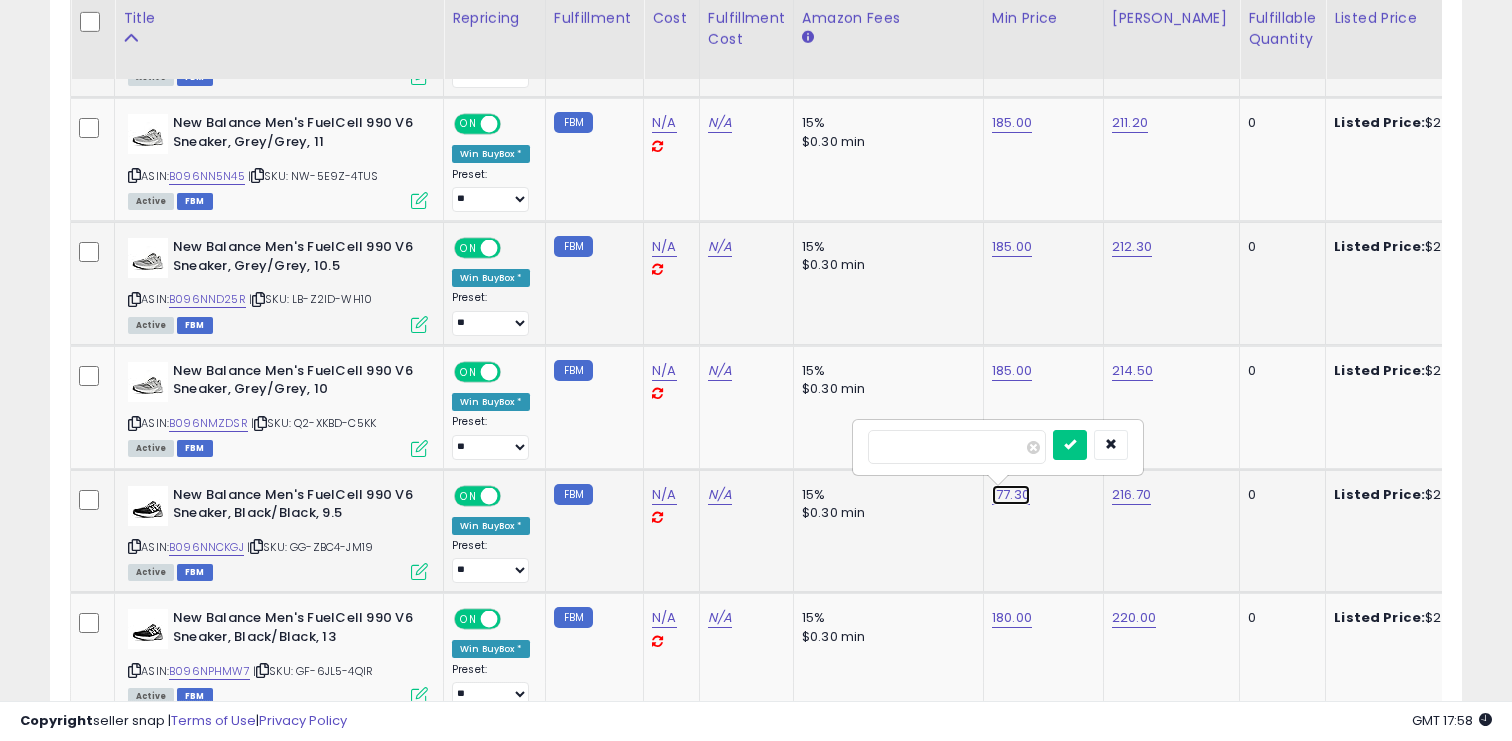 click on "177.30" at bounding box center (1011, 495) 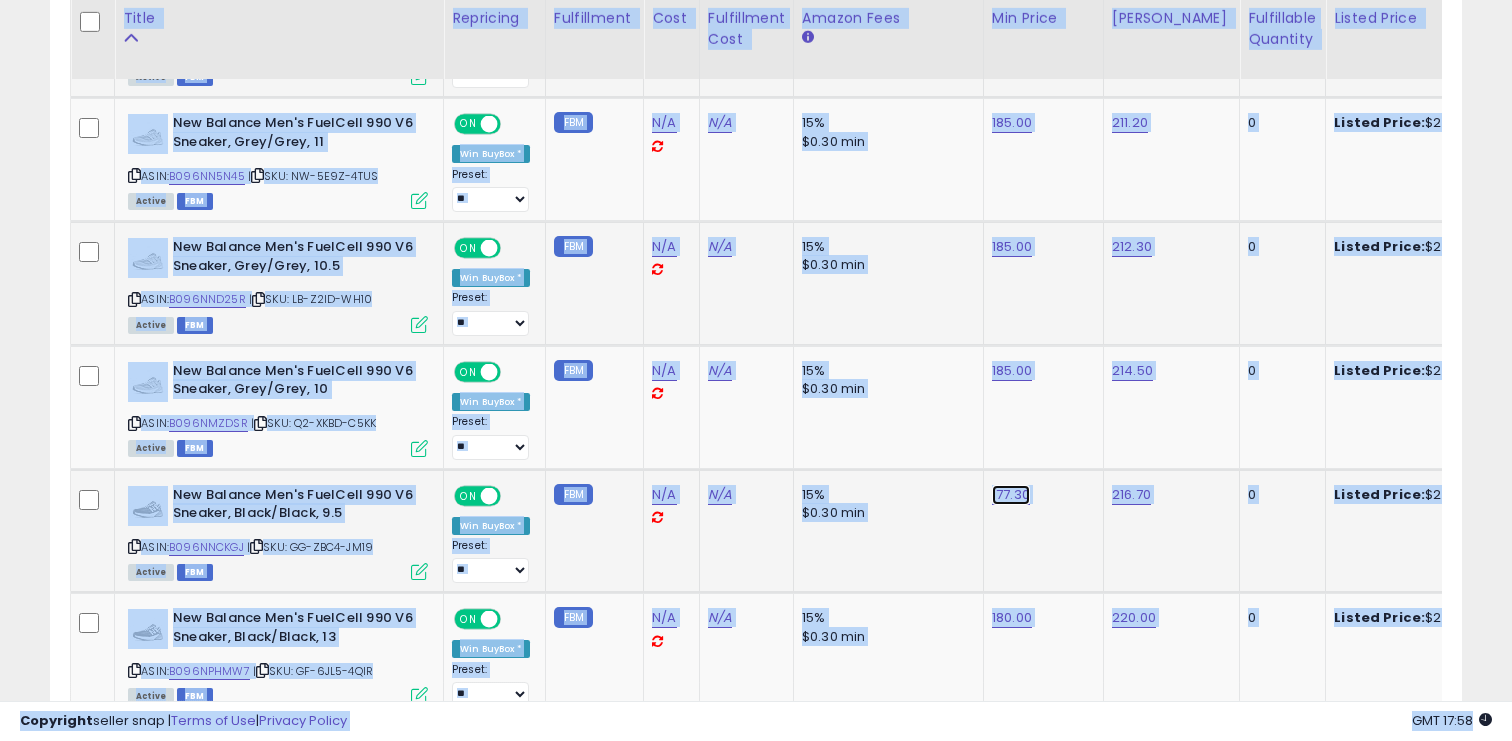 click on "177.30" at bounding box center [1011, -1609] 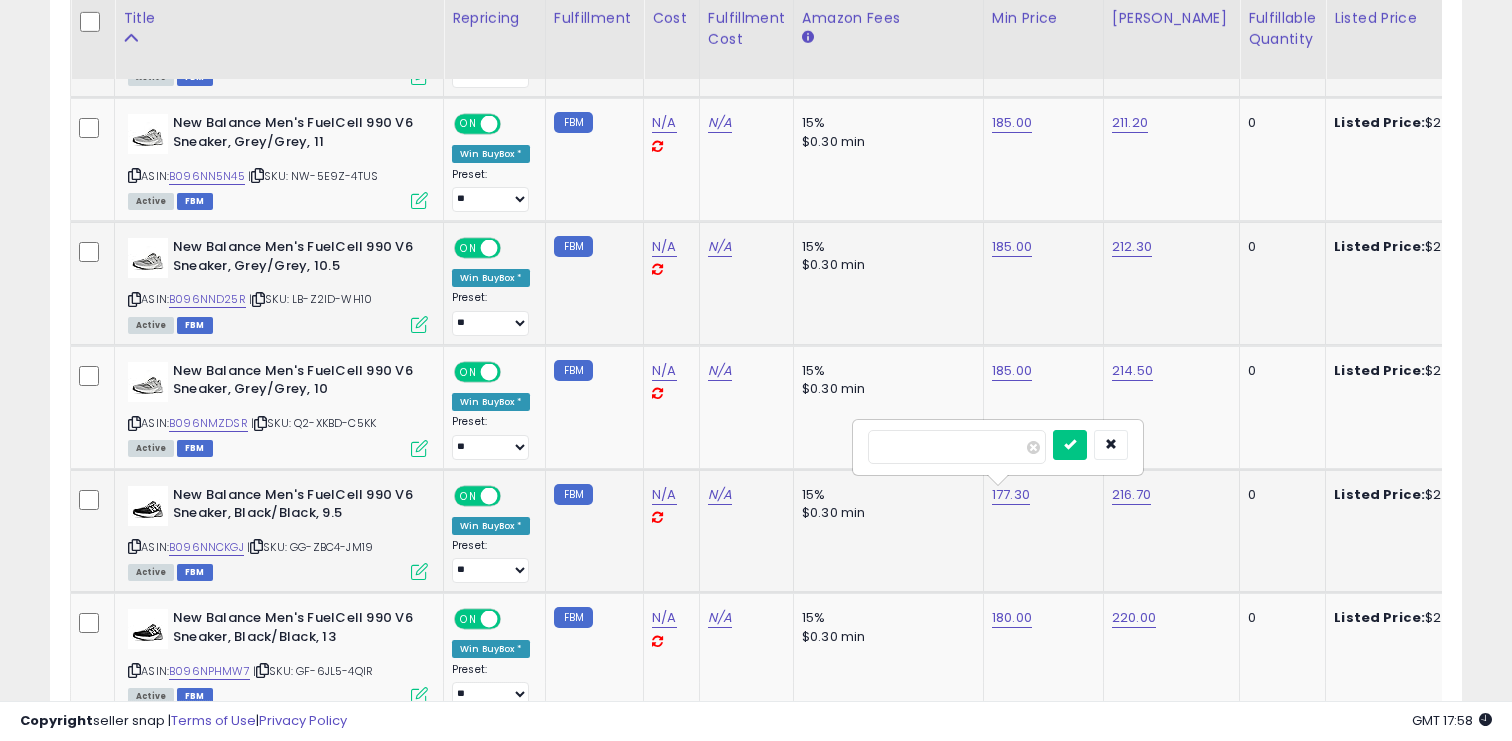 type on "***" 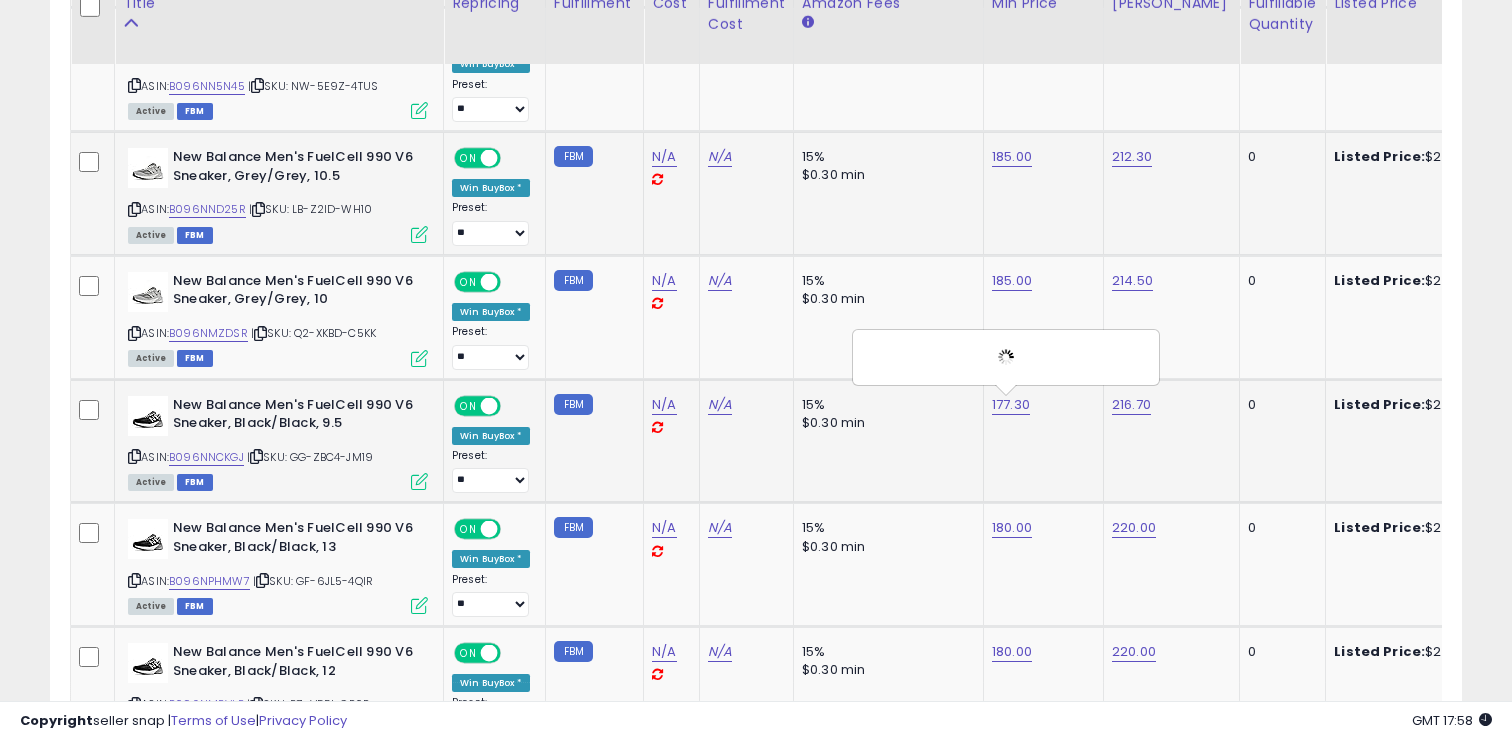 scroll, scrollTop: 2927, scrollLeft: 0, axis: vertical 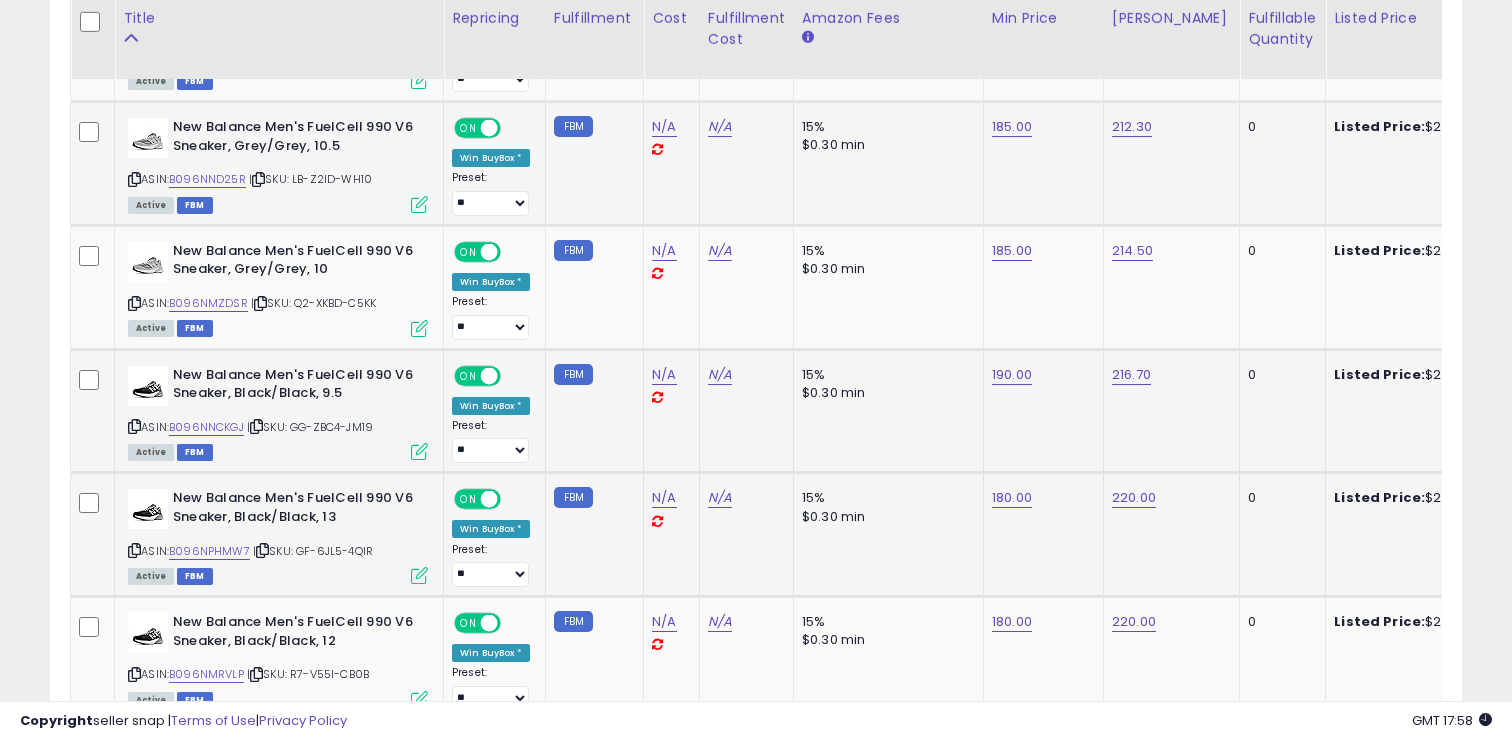 click on "ASIN:  B096NPHMW7    |   SKU: GF-6JL5-4QIR Active FBM" at bounding box center (278, 535) 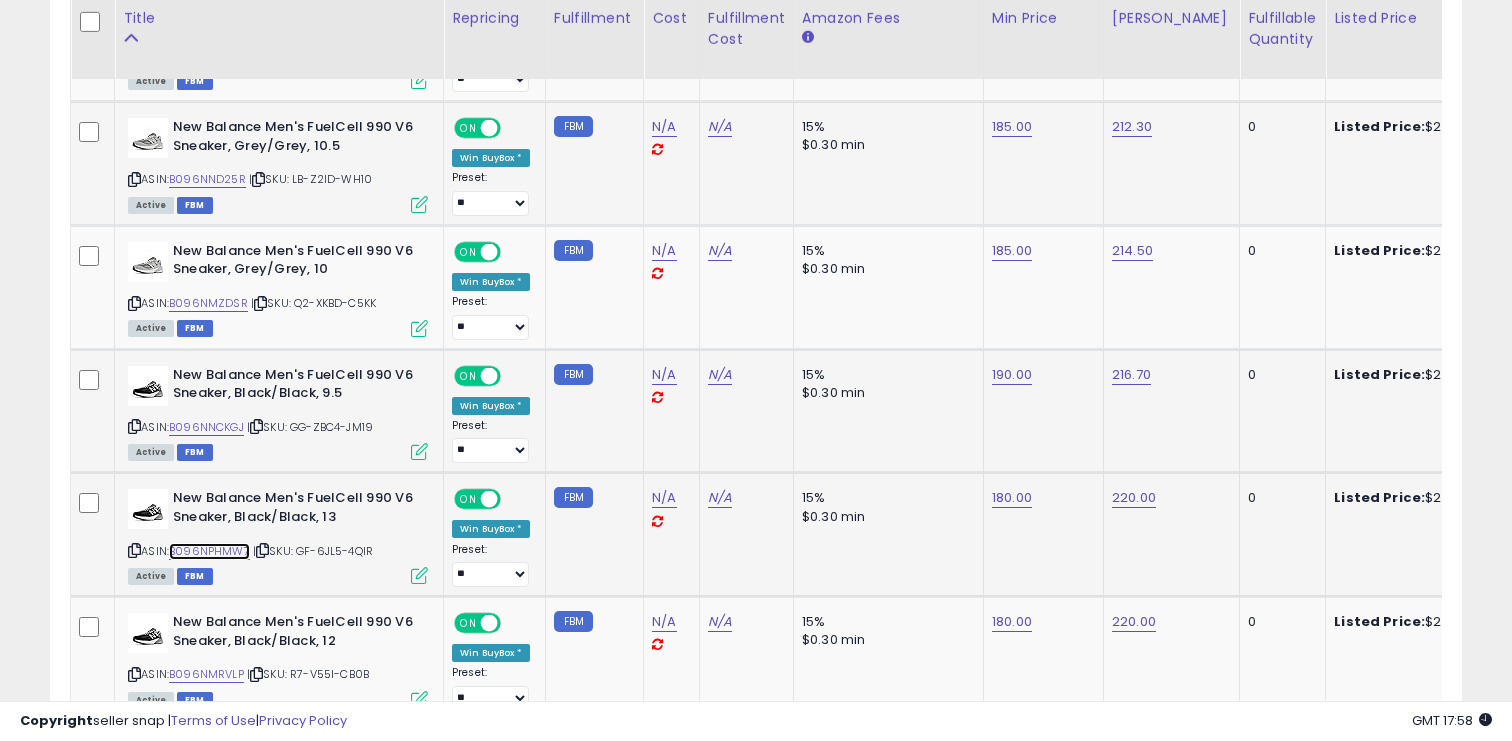click on "B096NPHMW7" at bounding box center (209, 551) 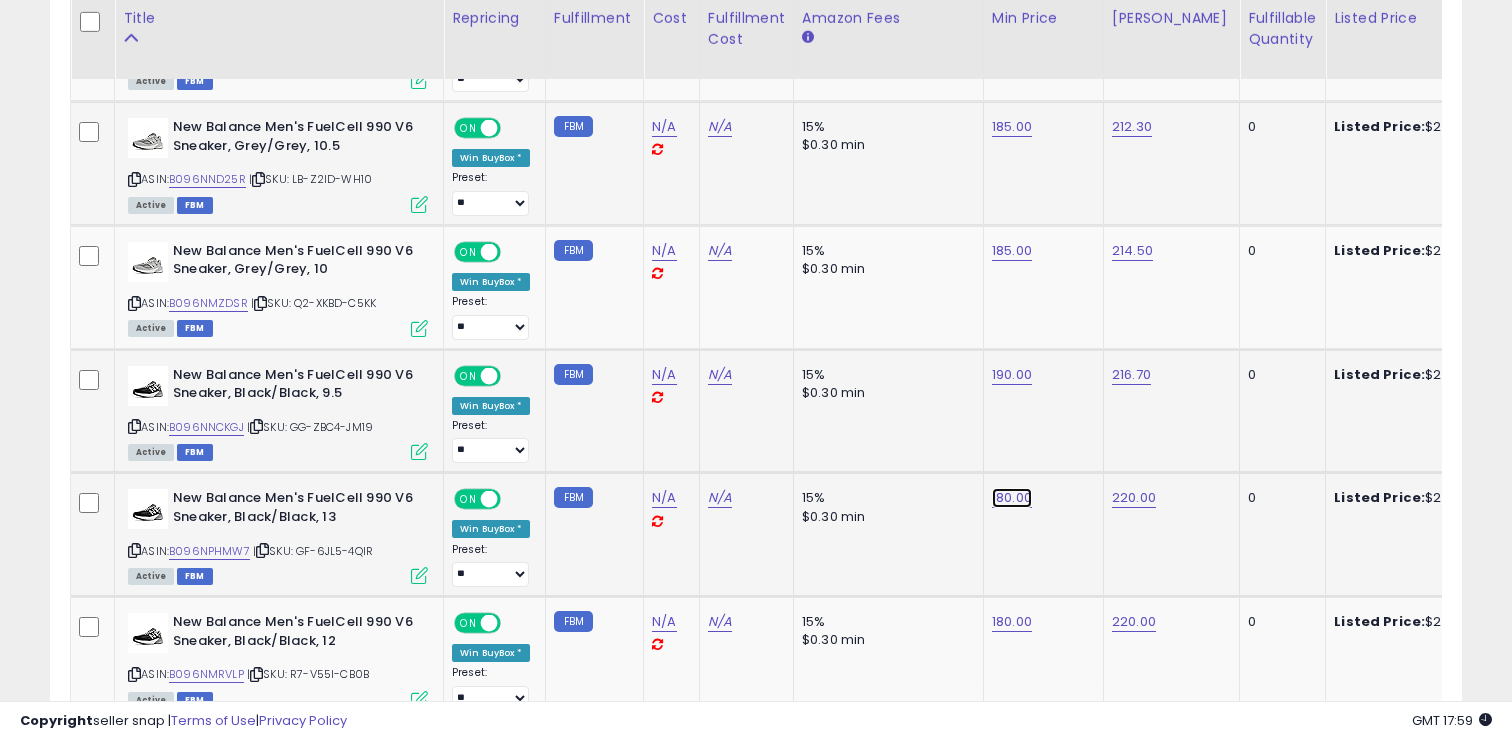 click on "180.00" at bounding box center (1010, -1853) 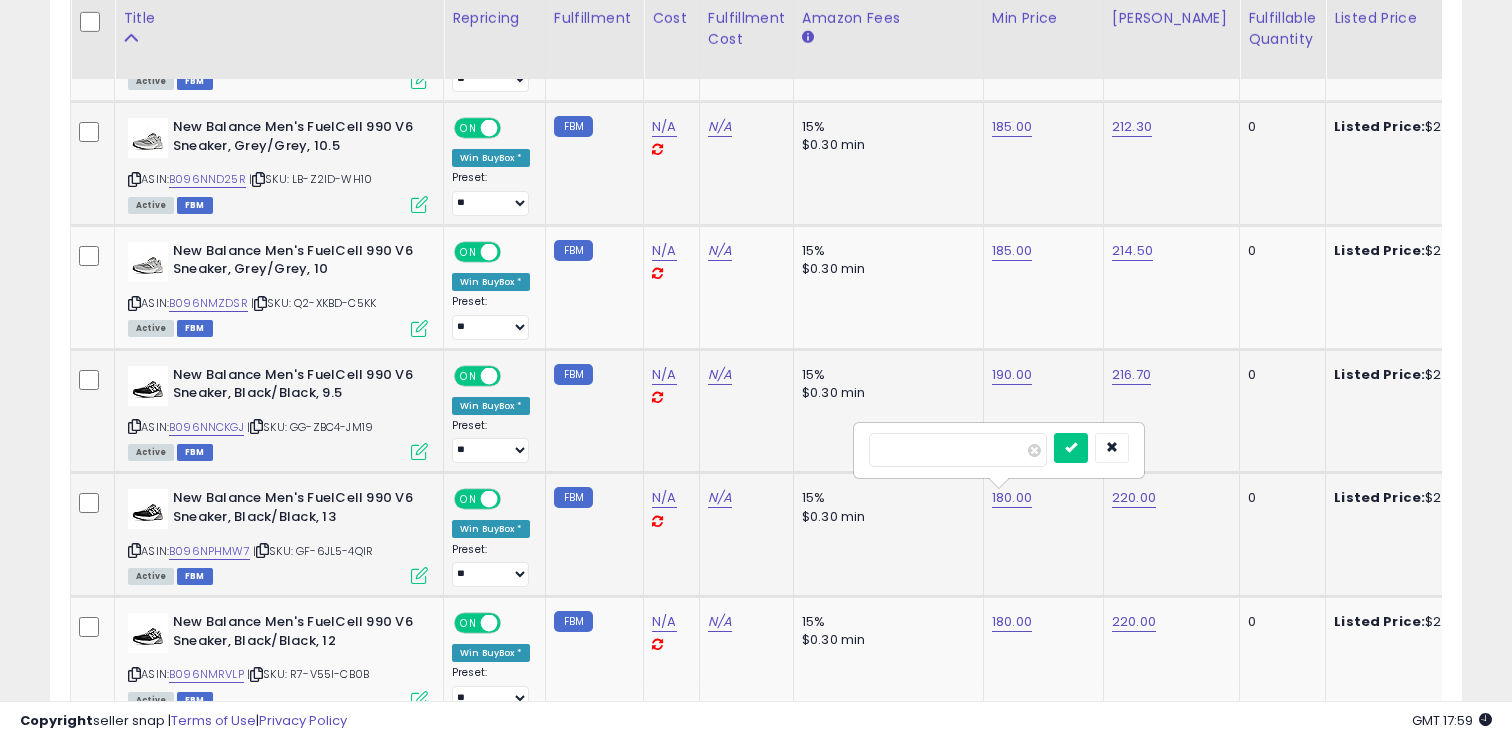 type on "***" 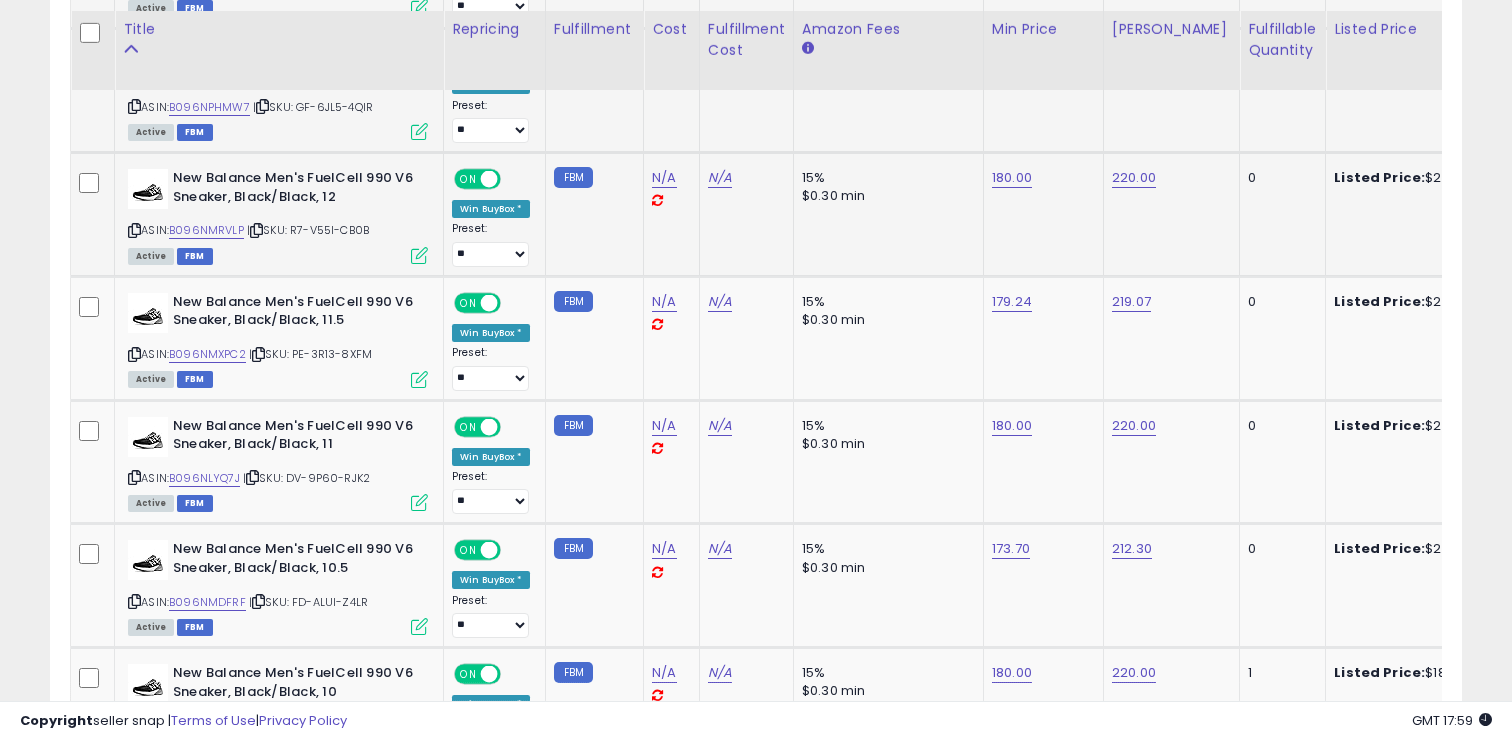 scroll, scrollTop: 3382, scrollLeft: 0, axis: vertical 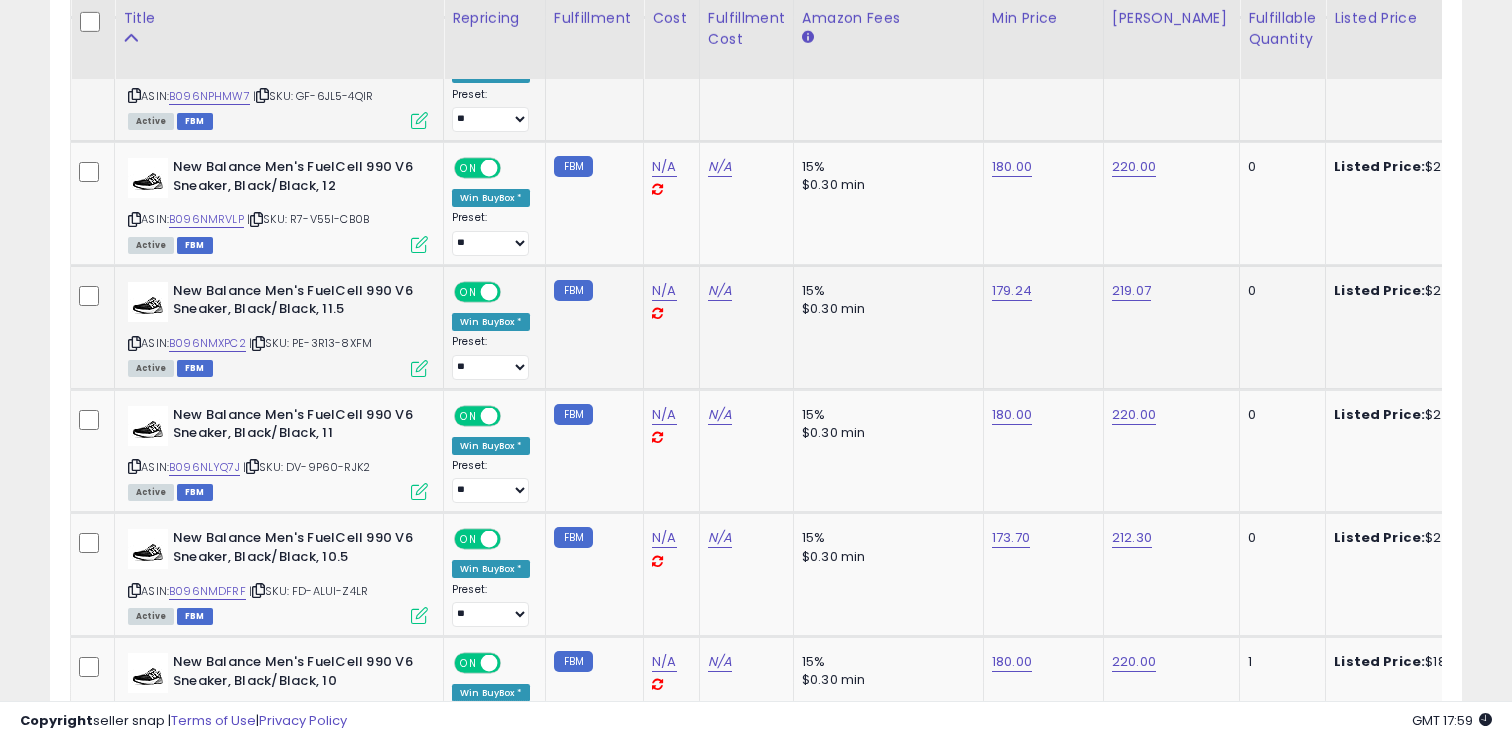 click on "ASIN:  B096NMXPC2    |   SKU: PE-3R13-8XFM Active FBM" at bounding box center [278, 328] 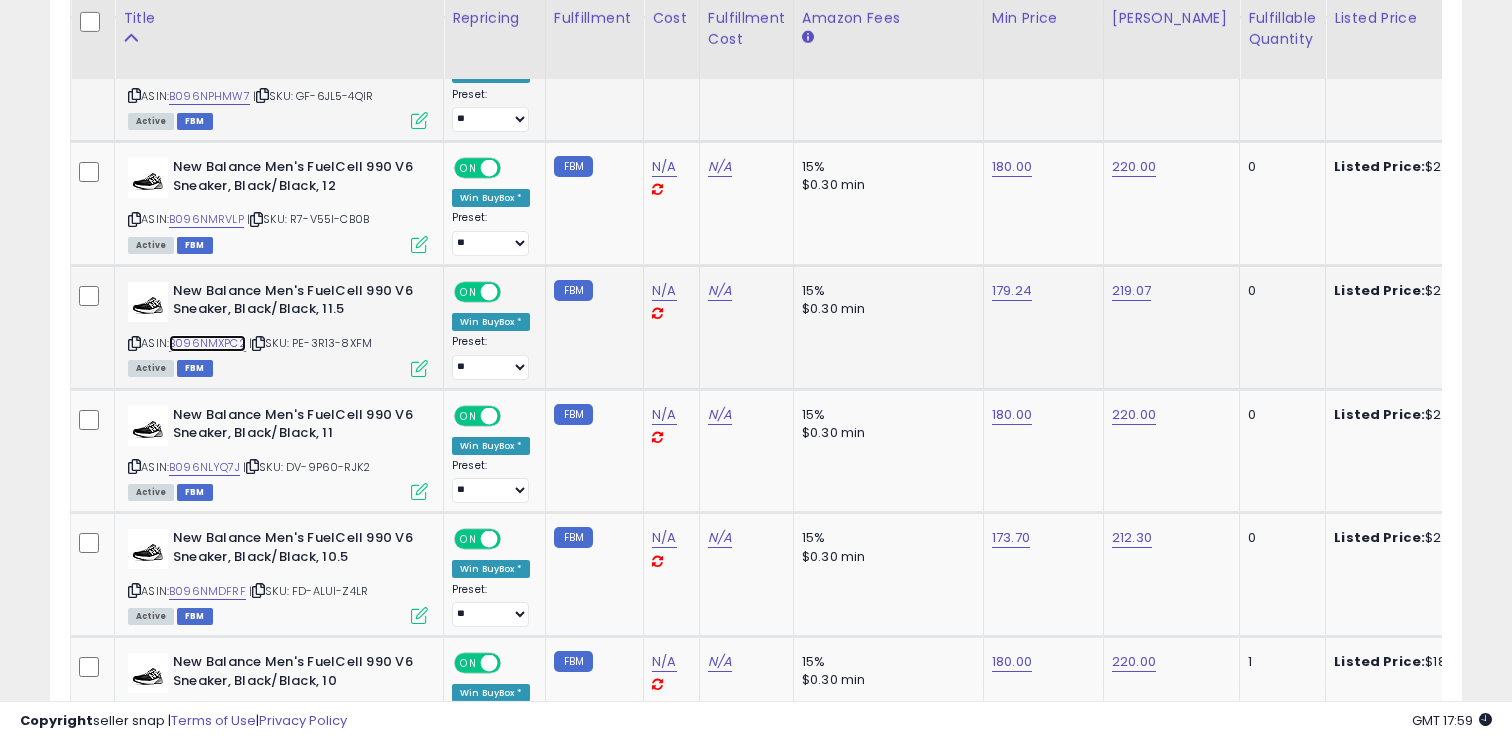 click on "B096NMXPC2" at bounding box center (207, 343) 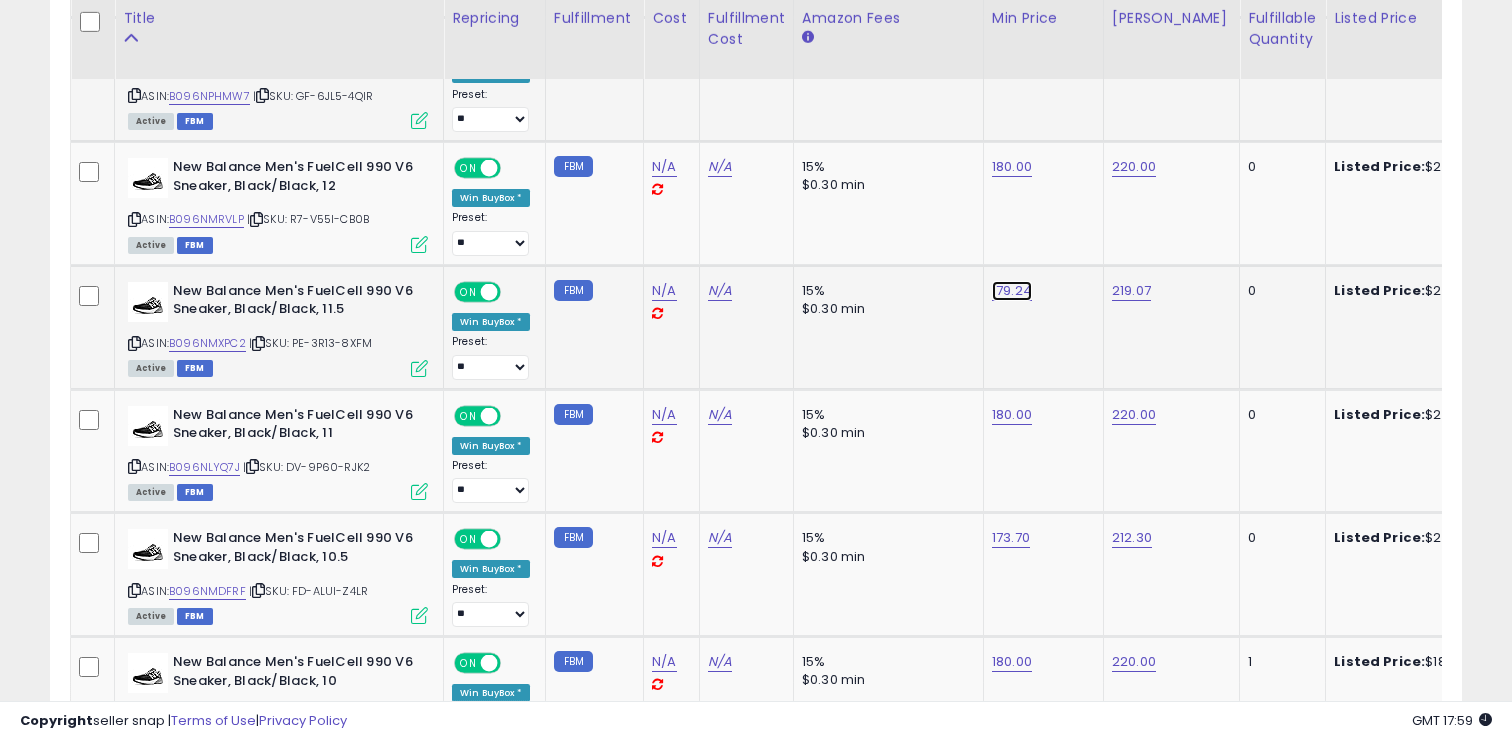 click on "179.24" at bounding box center (1010, -2308) 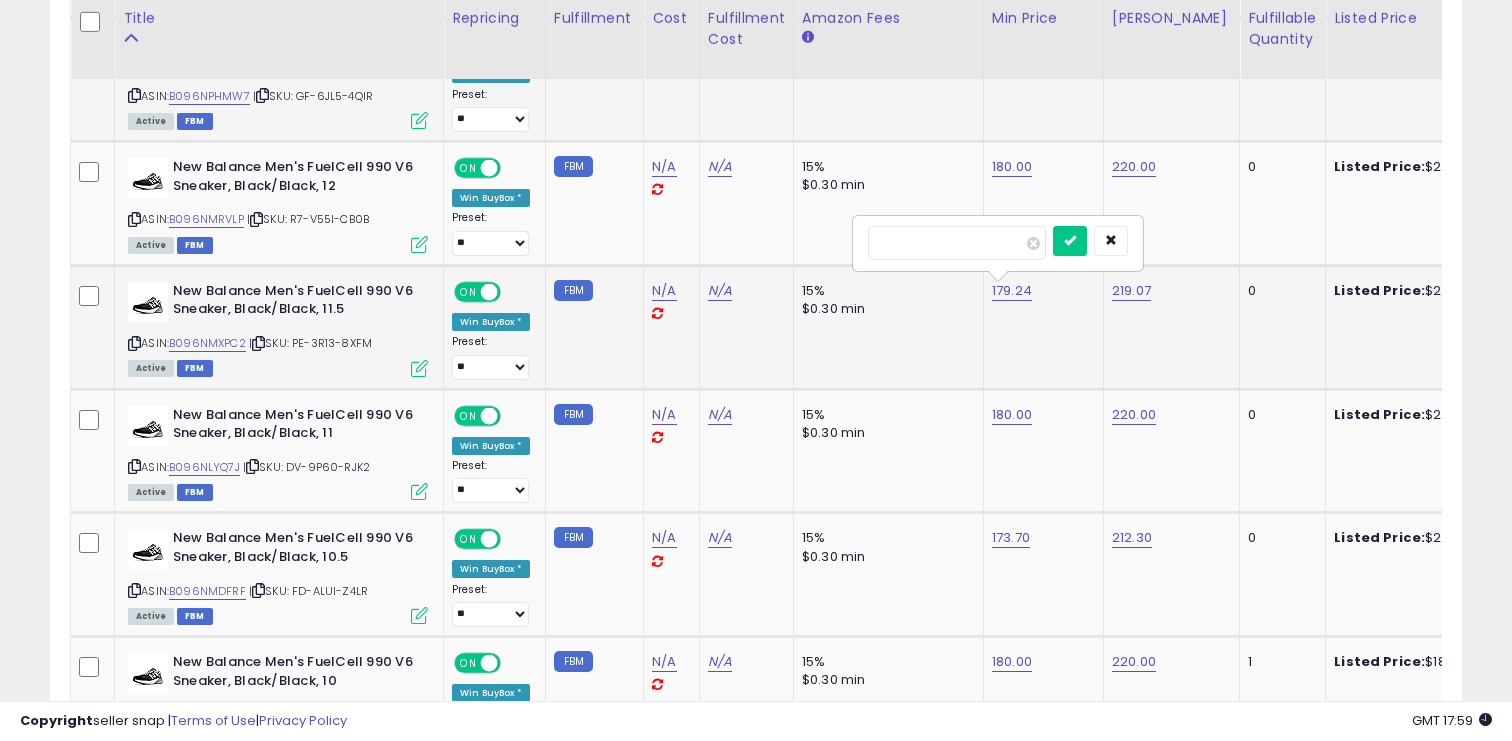 type on "***" 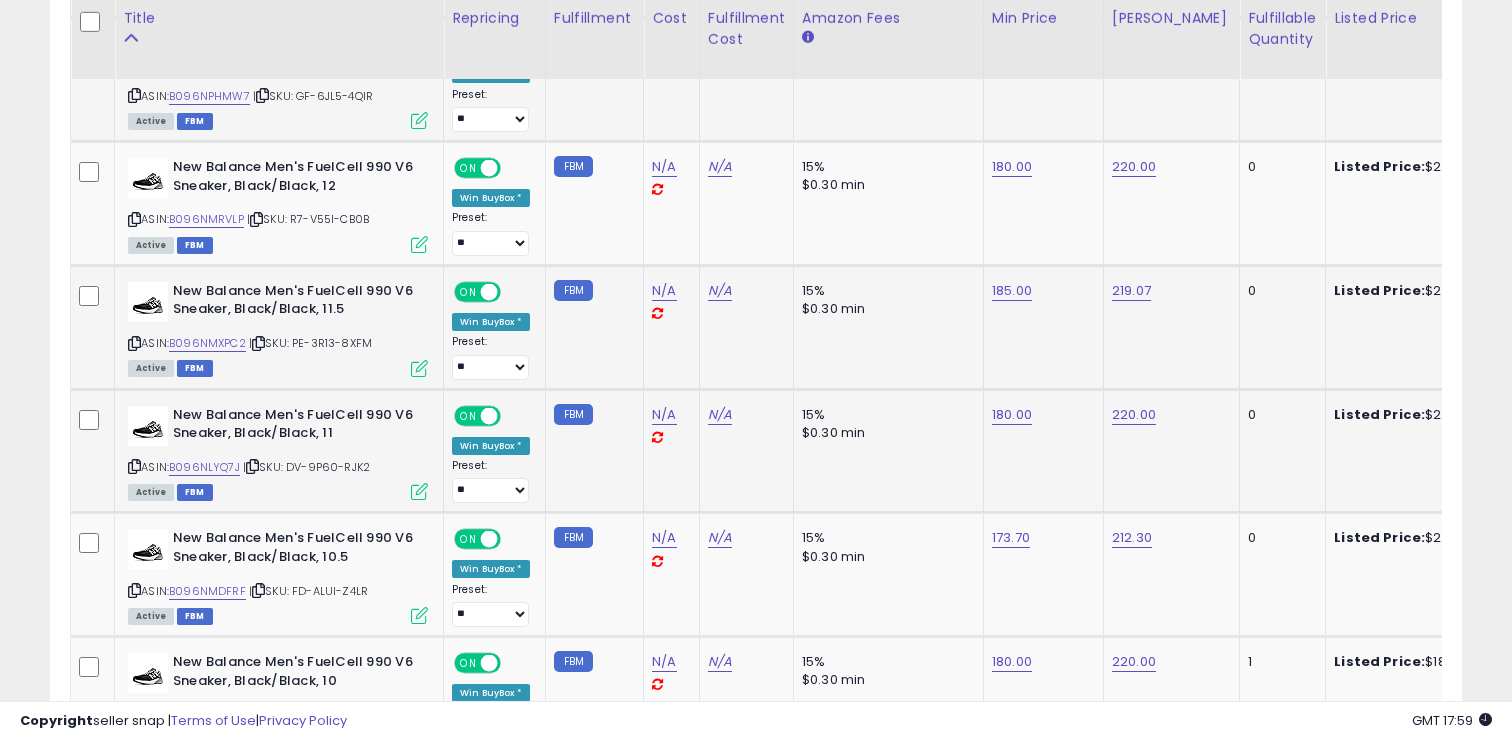 click on "ASIN:  B096NLYQ7J    |   SKU: DV-9P60-RJK2 Active FBM" at bounding box center [278, 452] 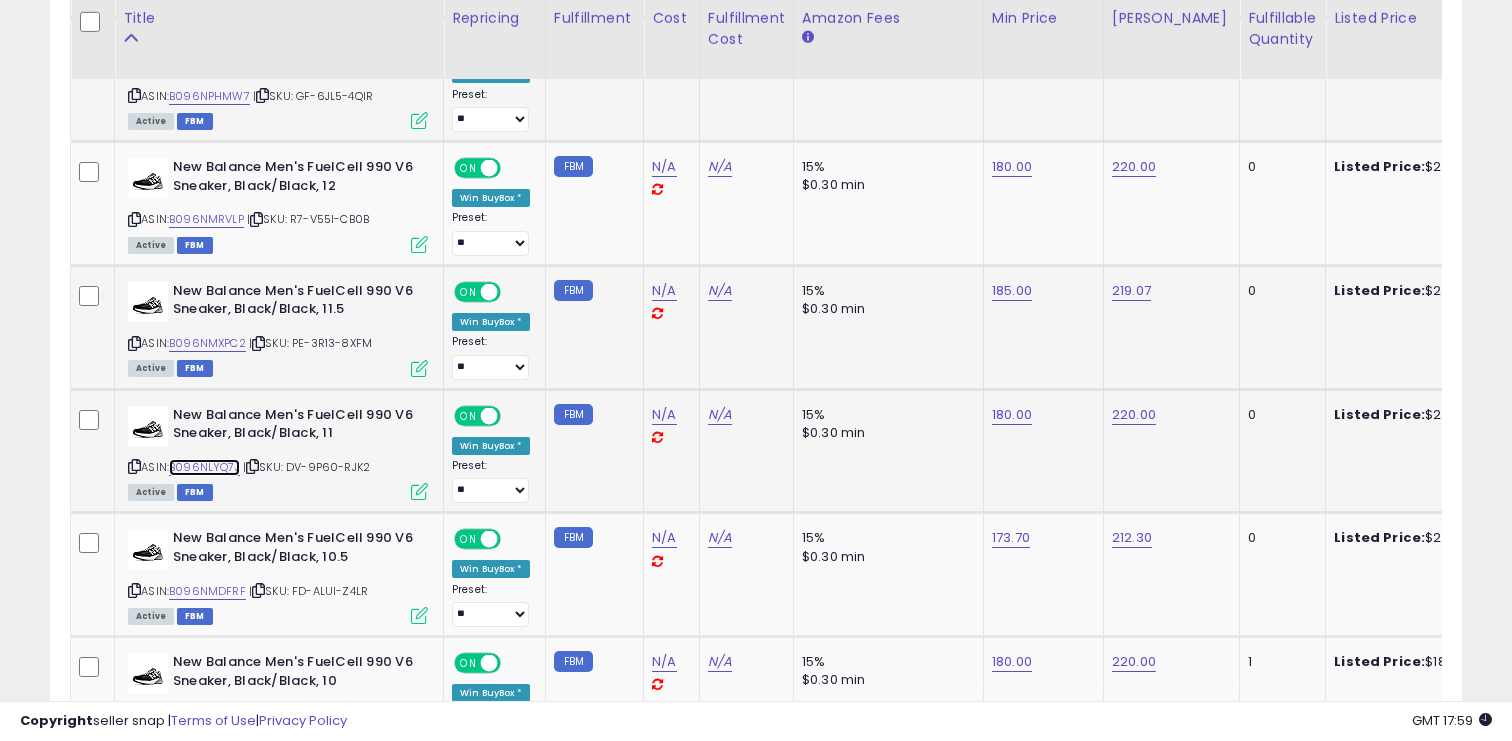 click on "B096NLYQ7J" at bounding box center [204, 467] 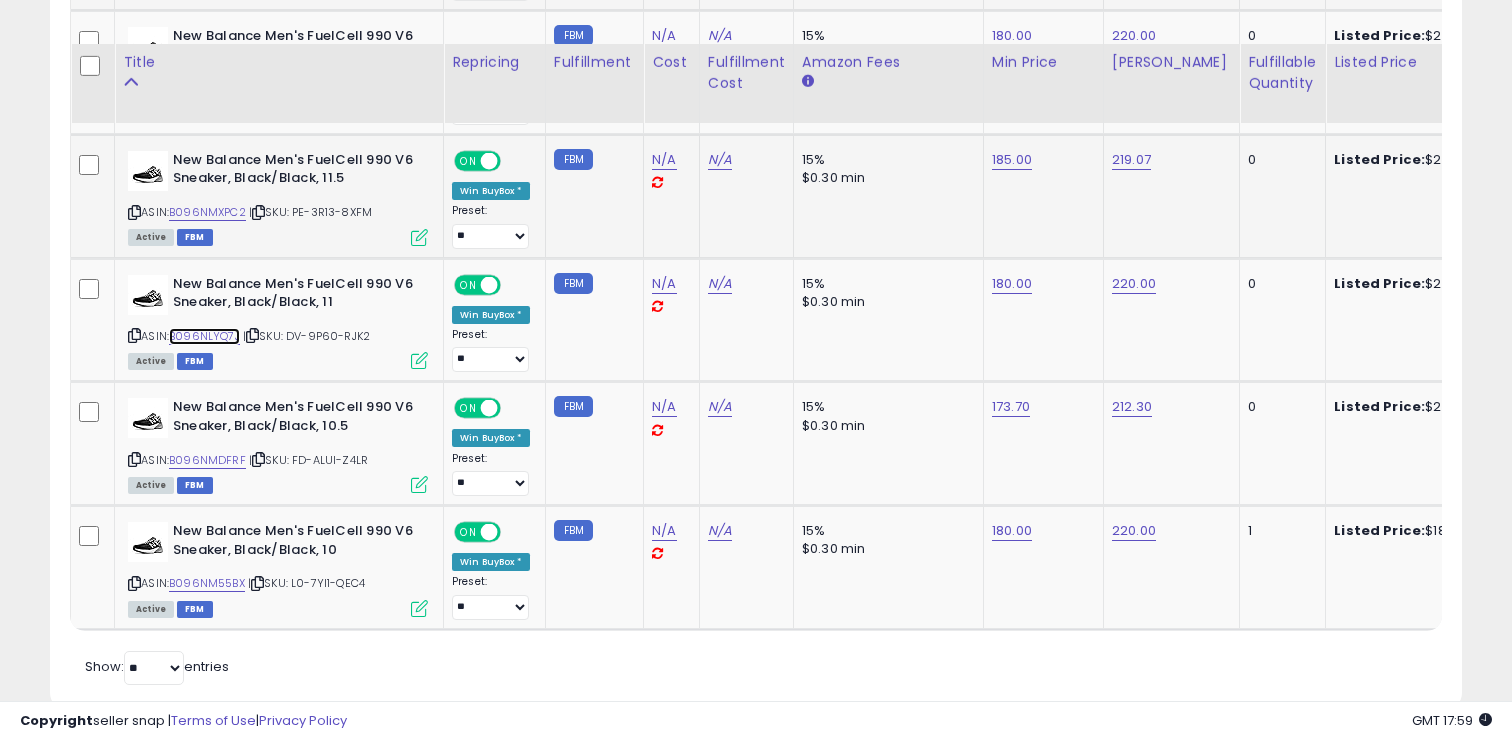 scroll, scrollTop: 3557, scrollLeft: 0, axis: vertical 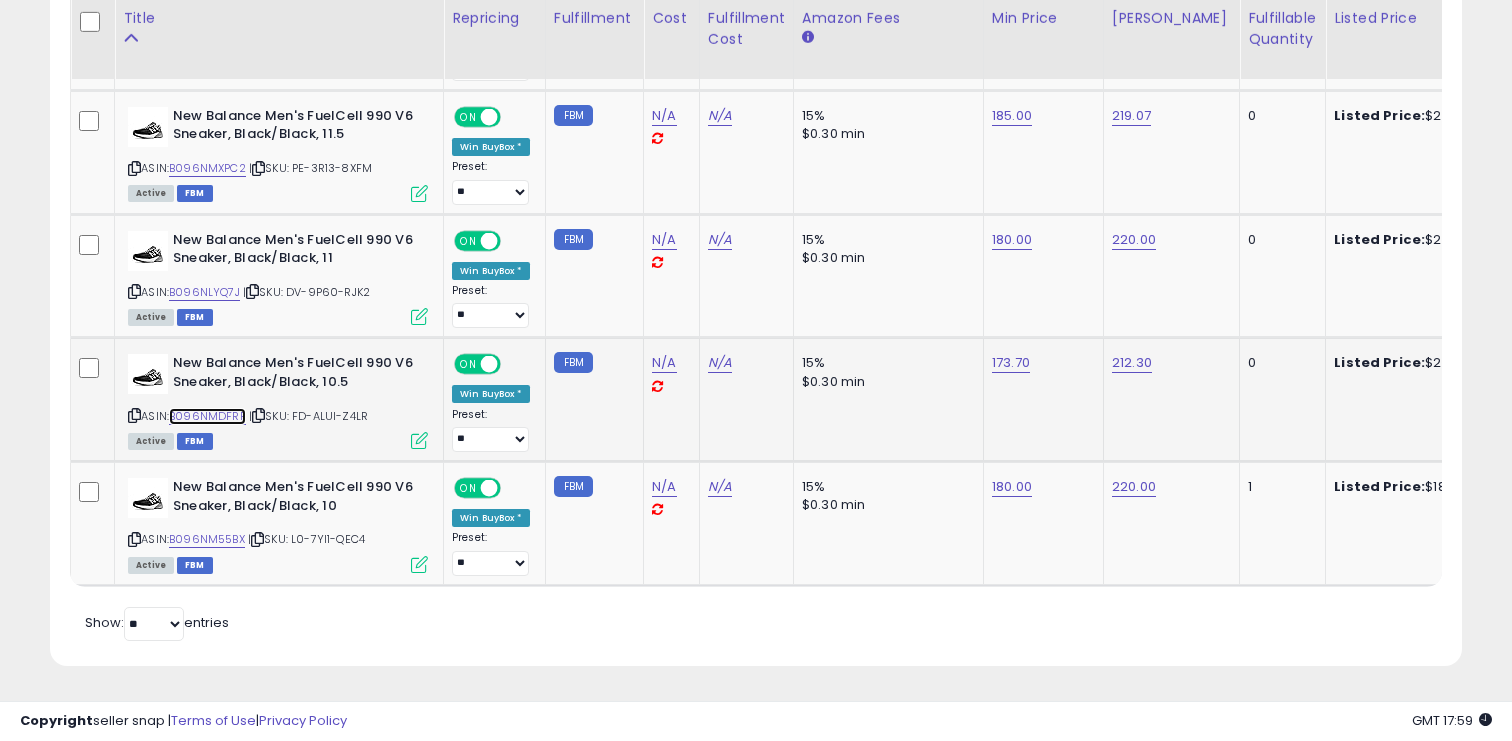 click on "B096NMDFRF" at bounding box center (207, 416) 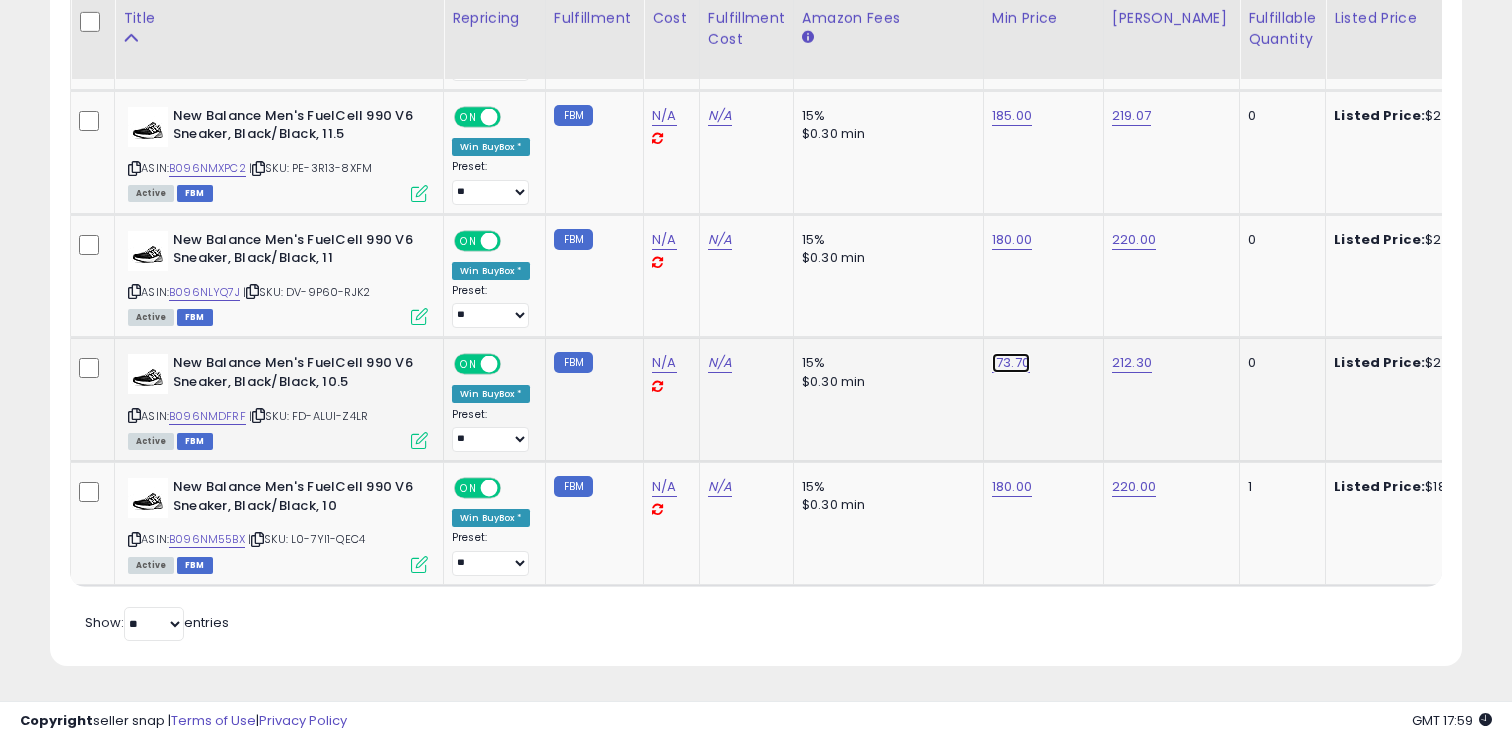click on "173.70" at bounding box center [1010, -2483] 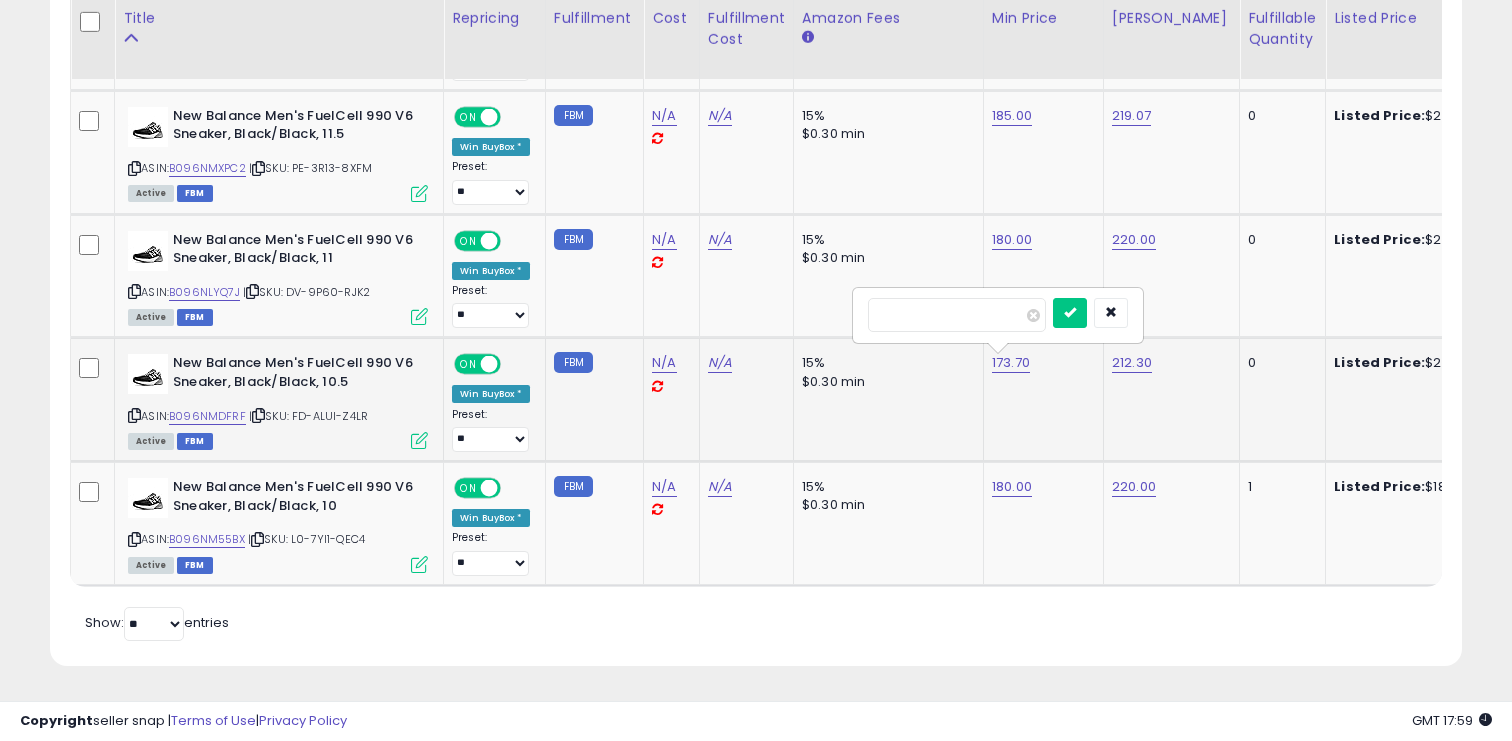 type on "***" 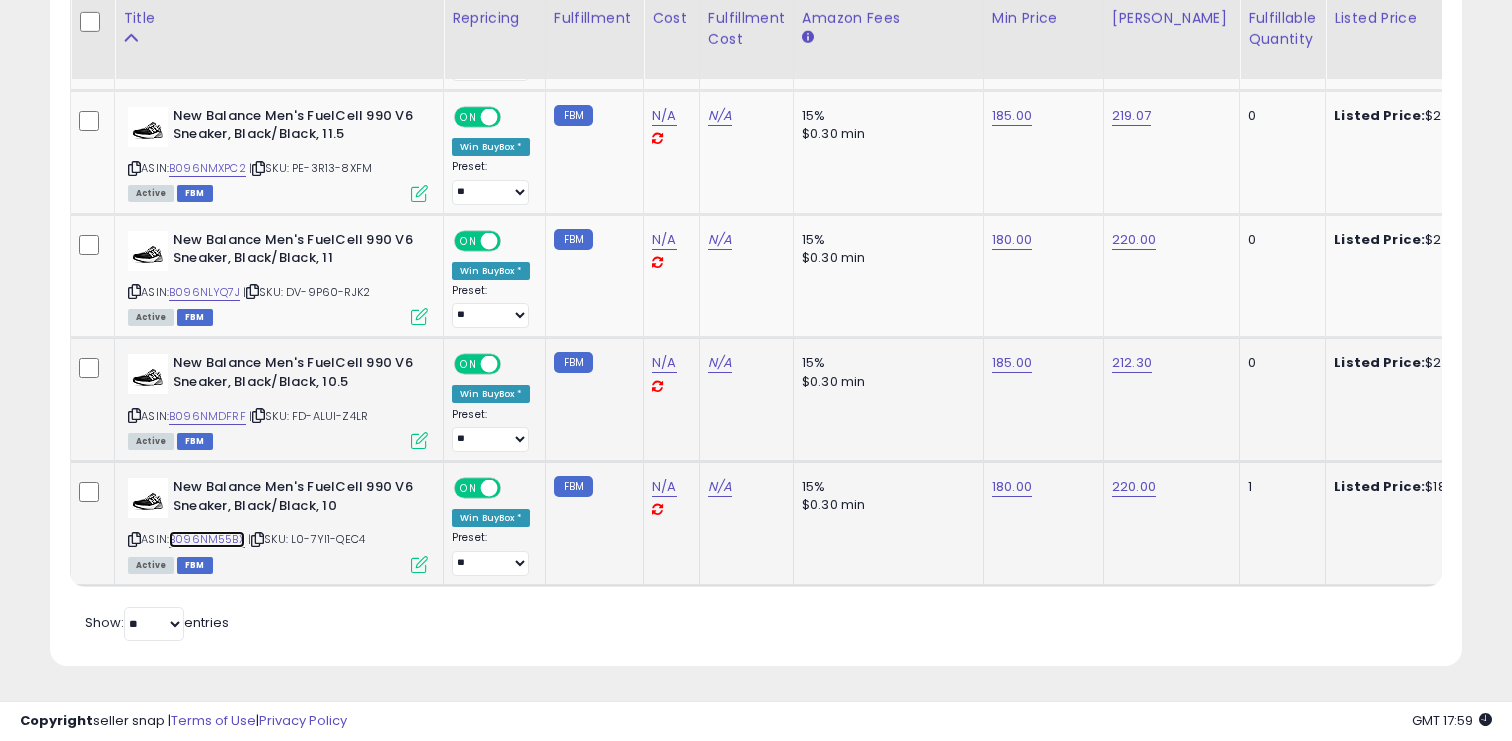 click on "B096NM55BX" at bounding box center [207, 539] 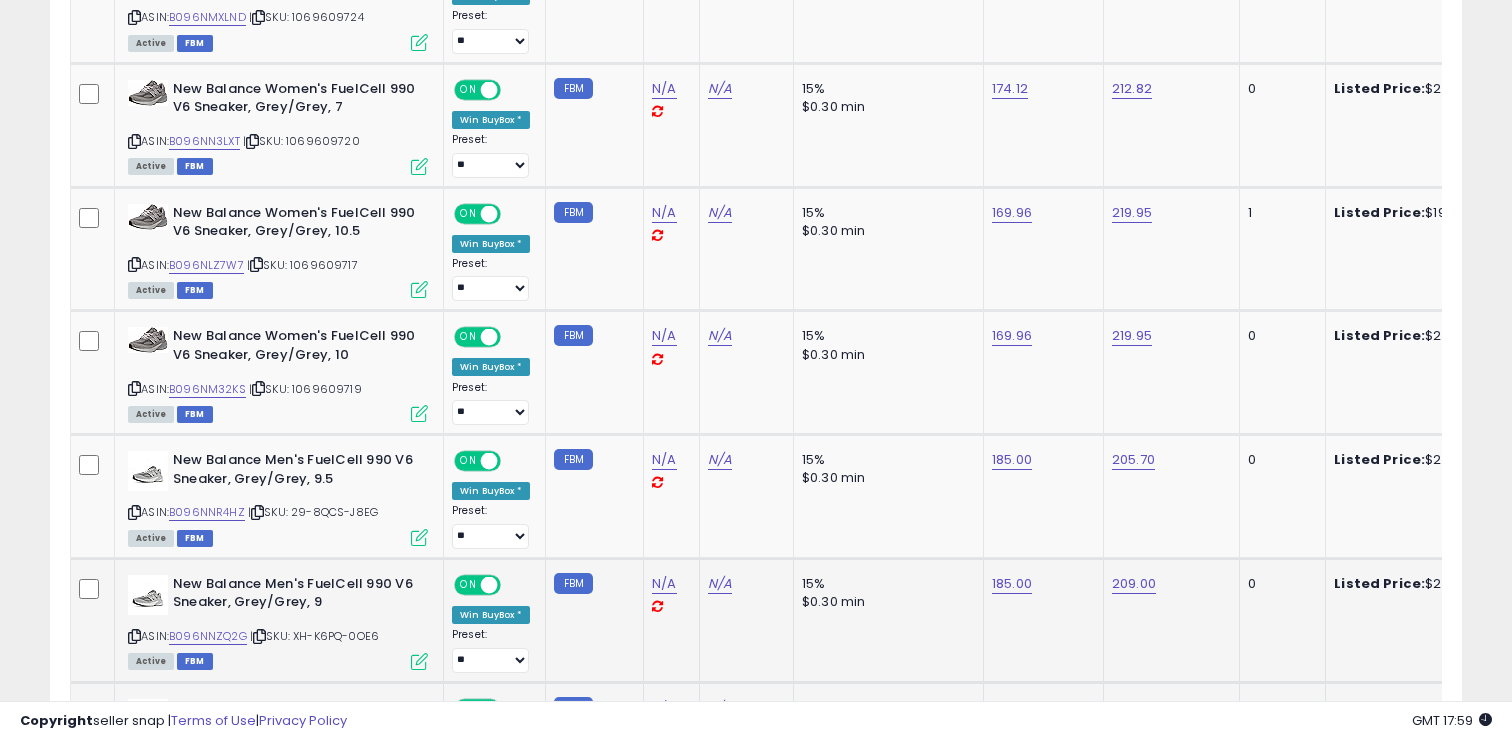 scroll, scrollTop: 511, scrollLeft: 0, axis: vertical 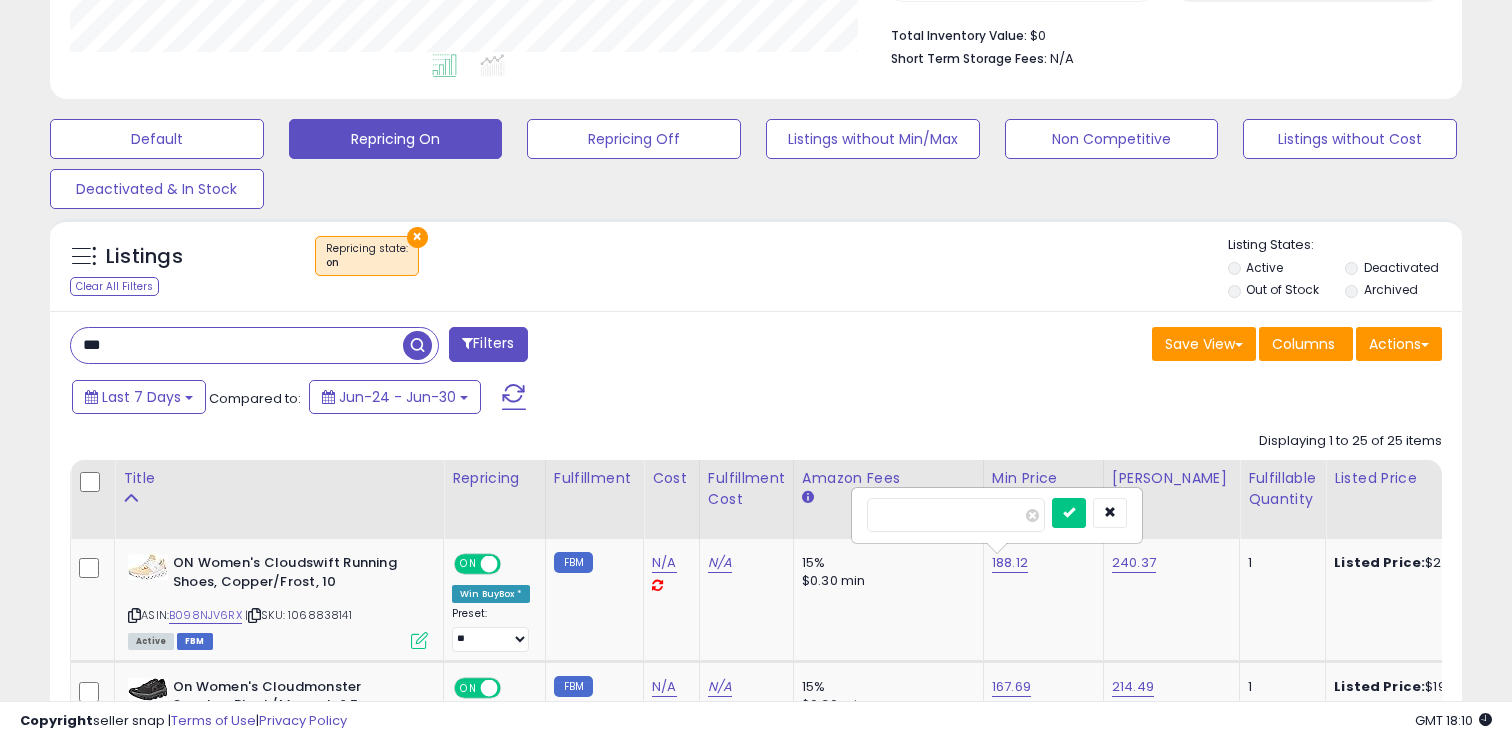 click on "***" at bounding box center (237, 345) 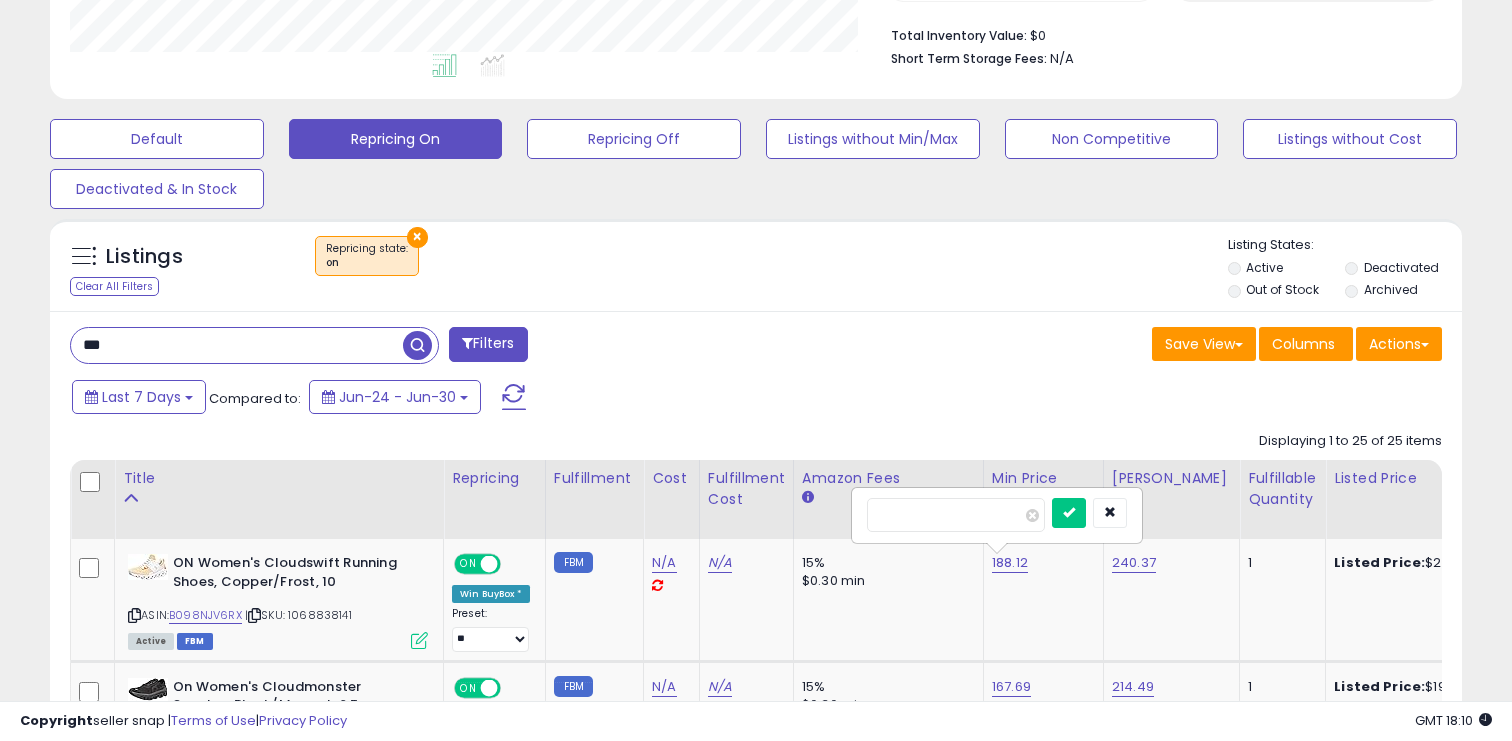 paste on "*******" 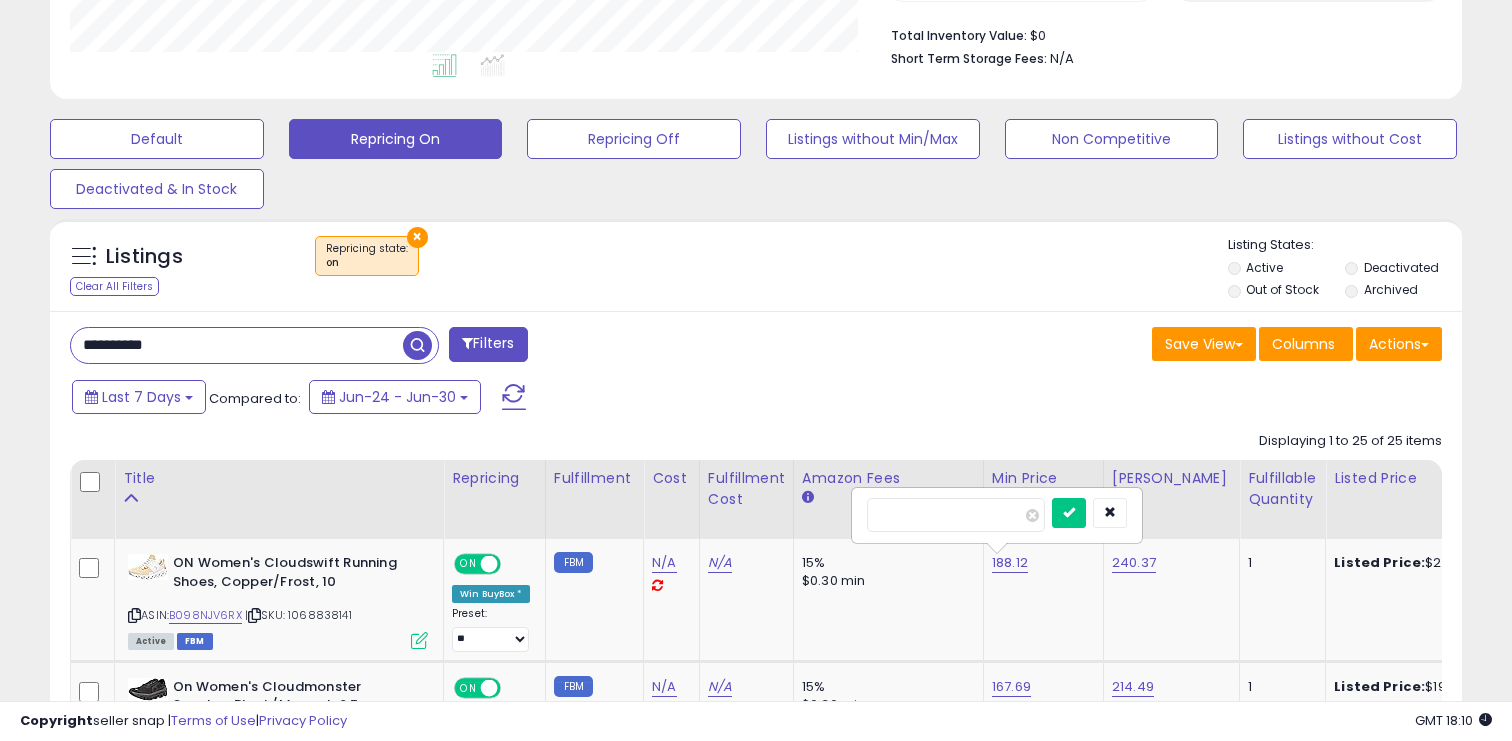 type on "**********" 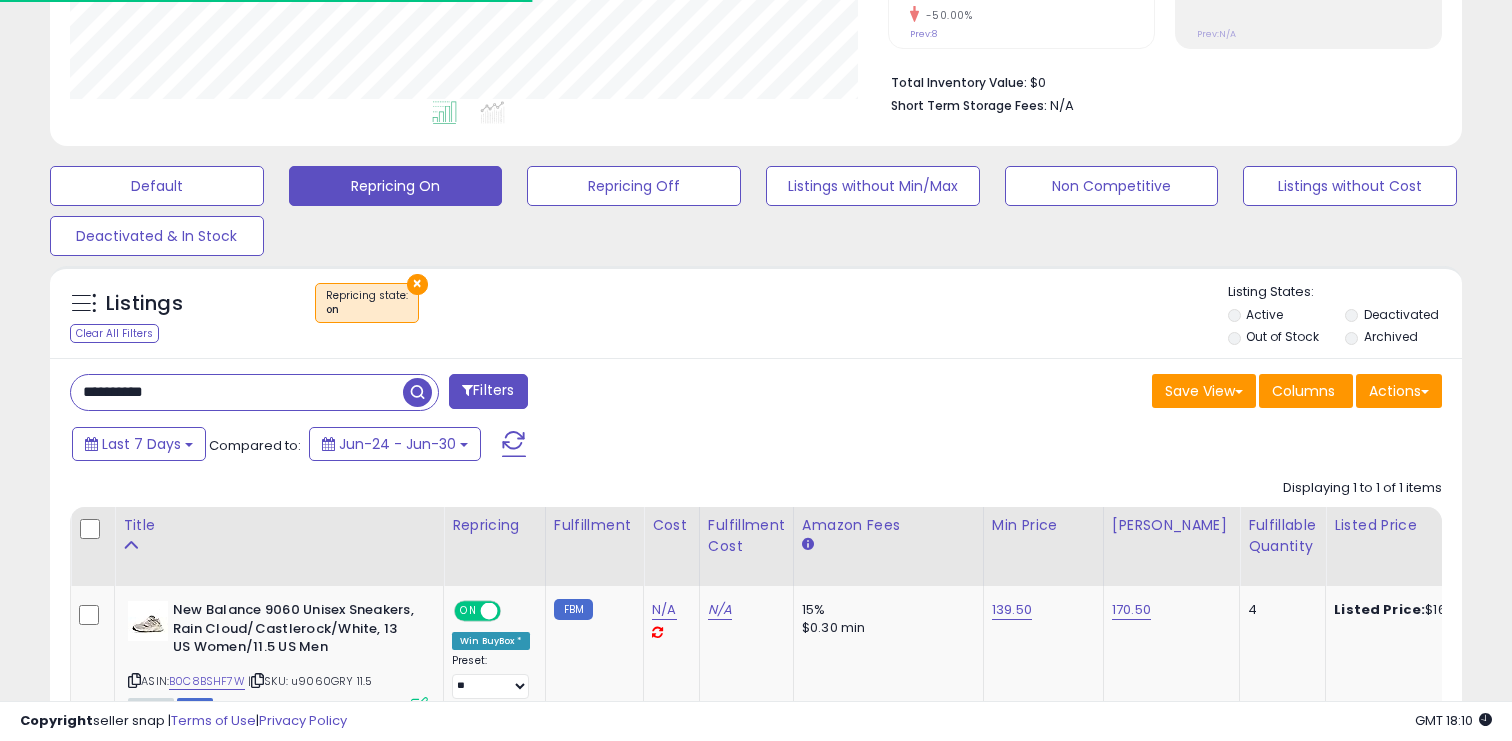 scroll, scrollTop: 511, scrollLeft: 0, axis: vertical 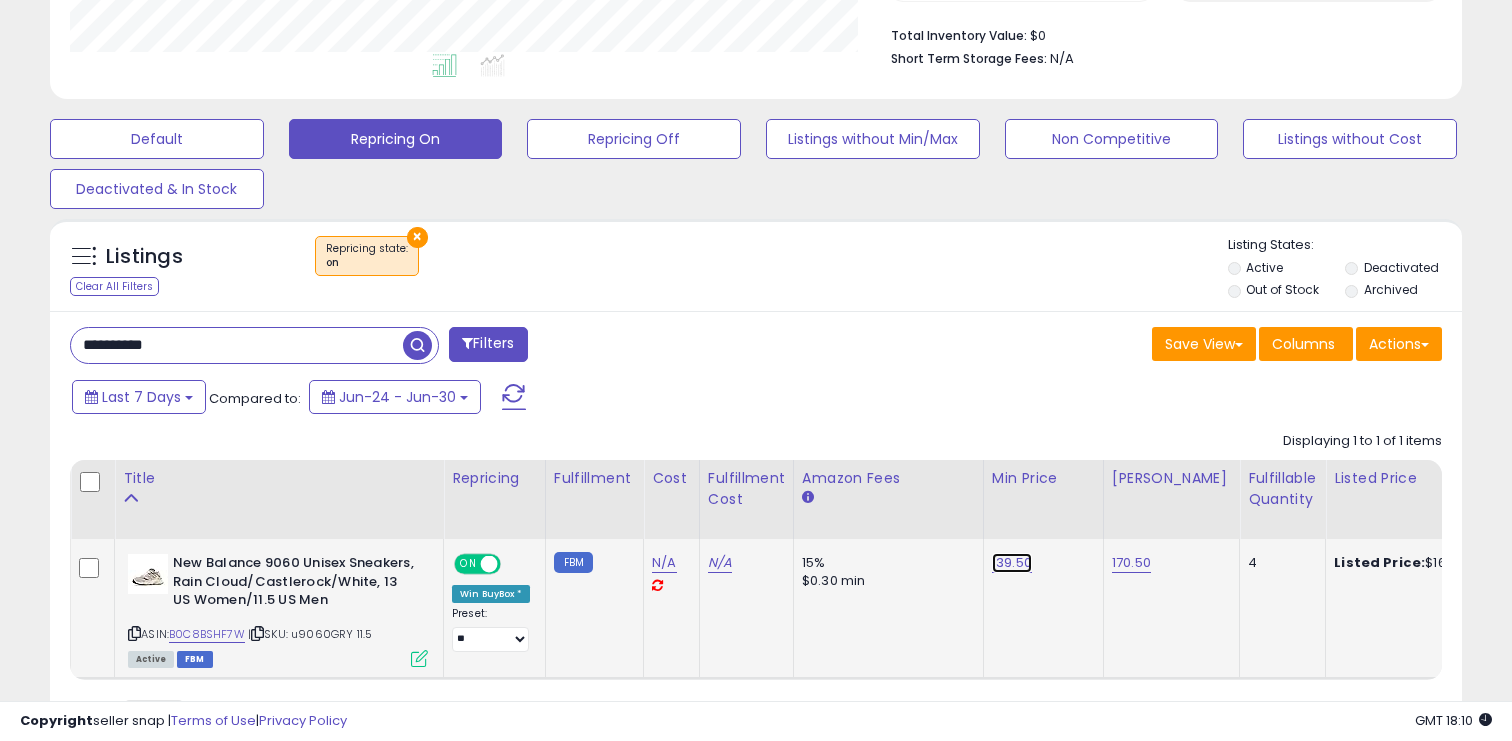 click on "139.50" at bounding box center [1012, 563] 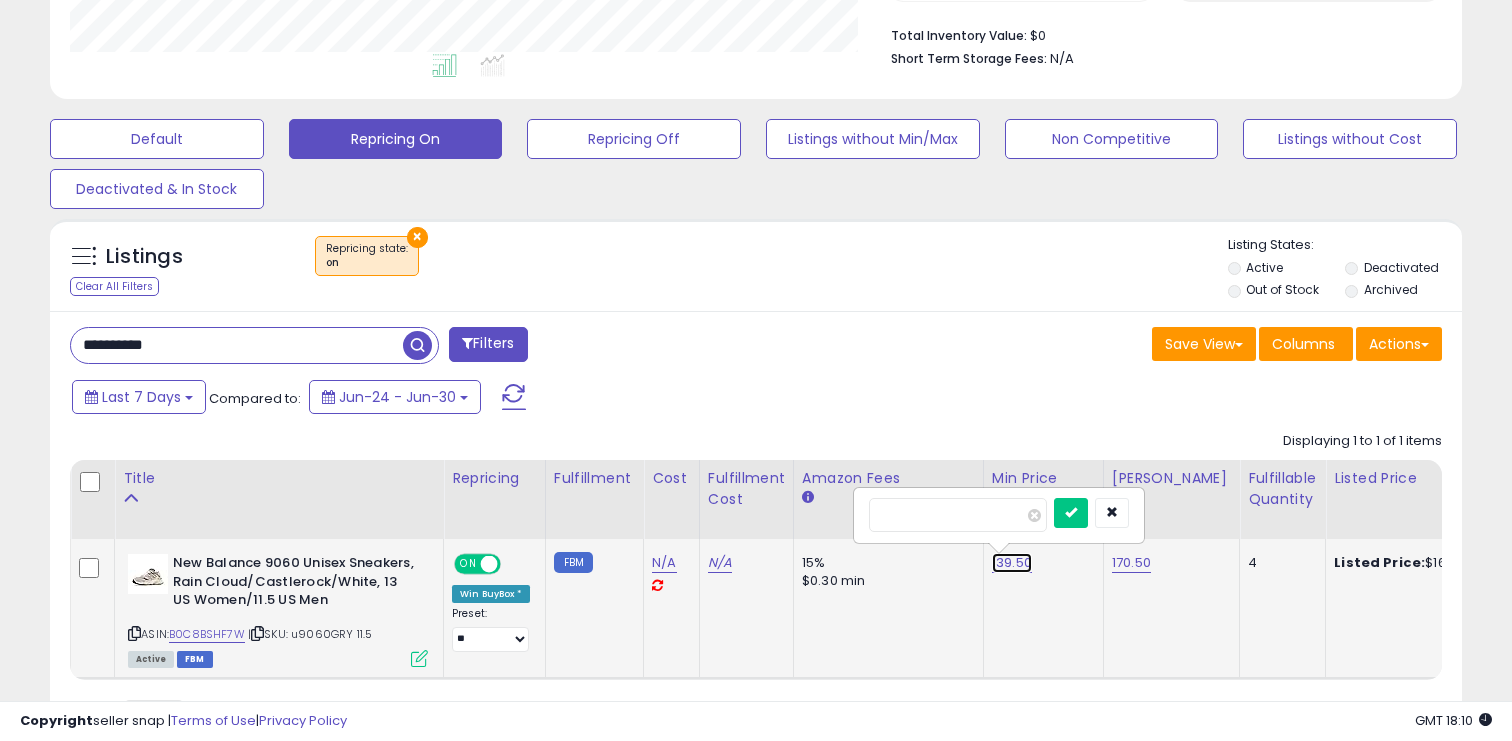 click on "139.50" at bounding box center [1012, 563] 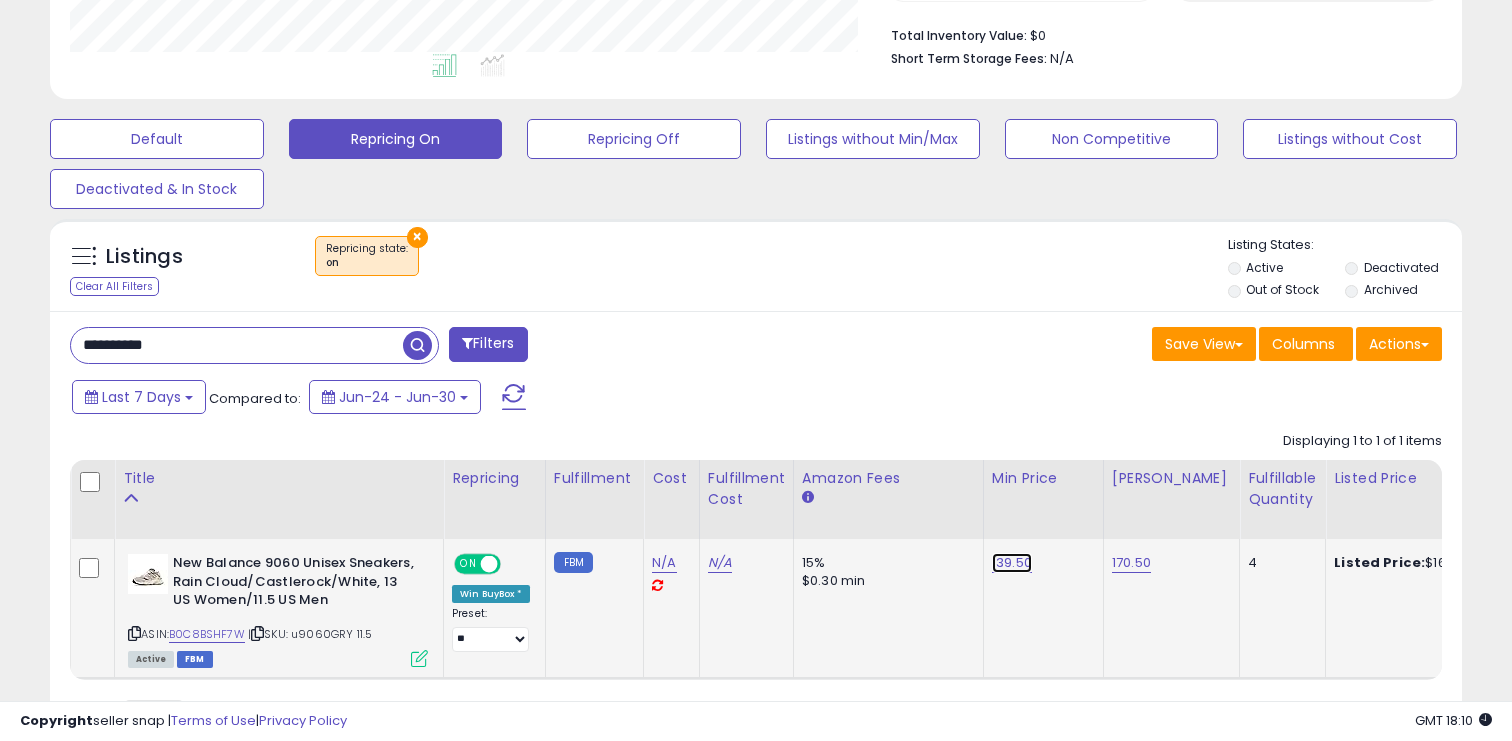 click on "139.50" at bounding box center (1012, 563) 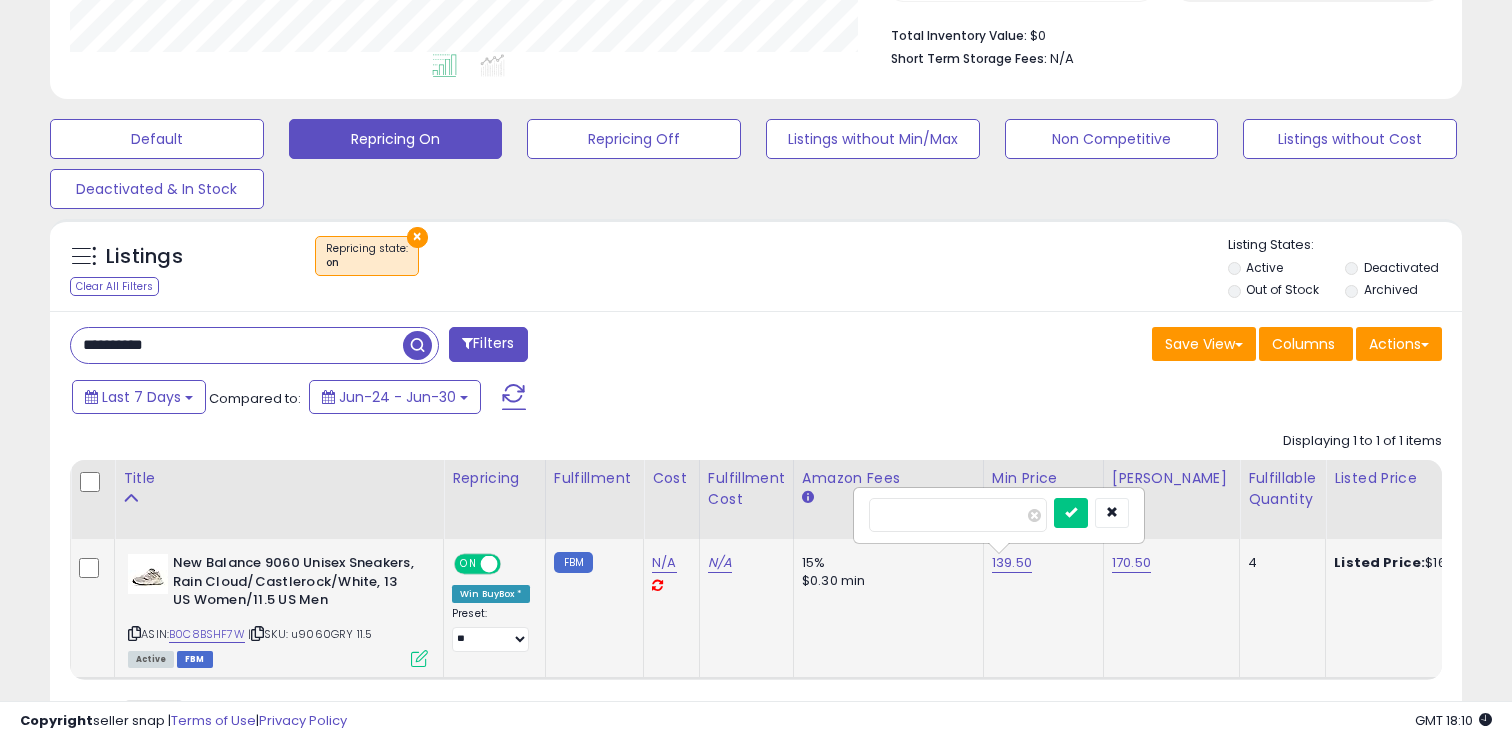 type on "***" 